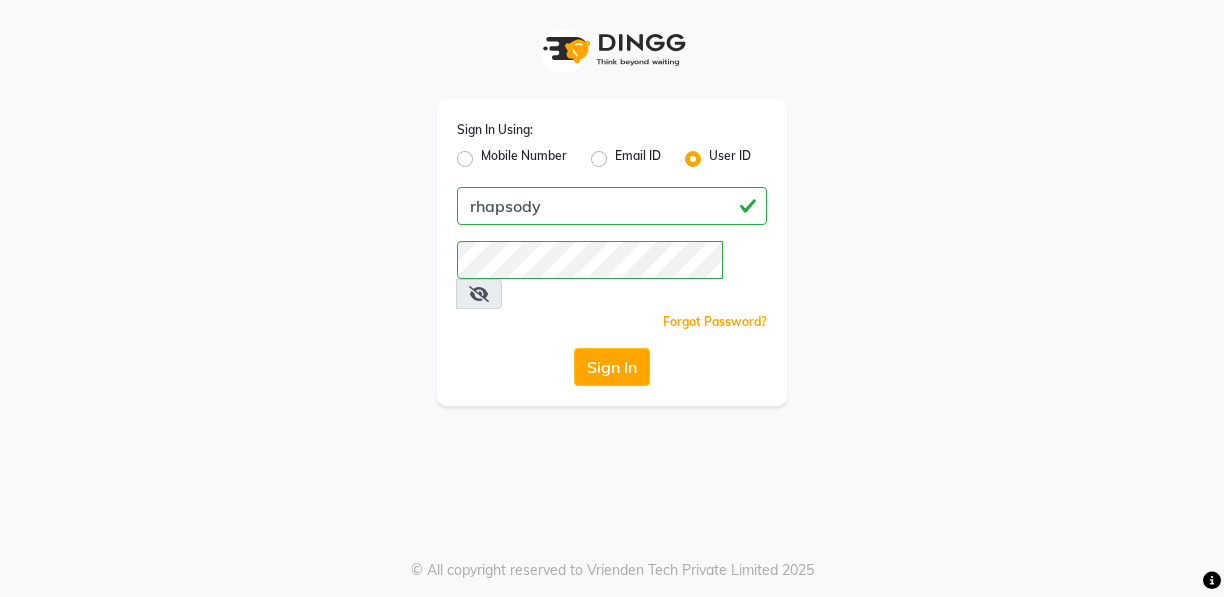 scroll, scrollTop: 0, scrollLeft: 0, axis: both 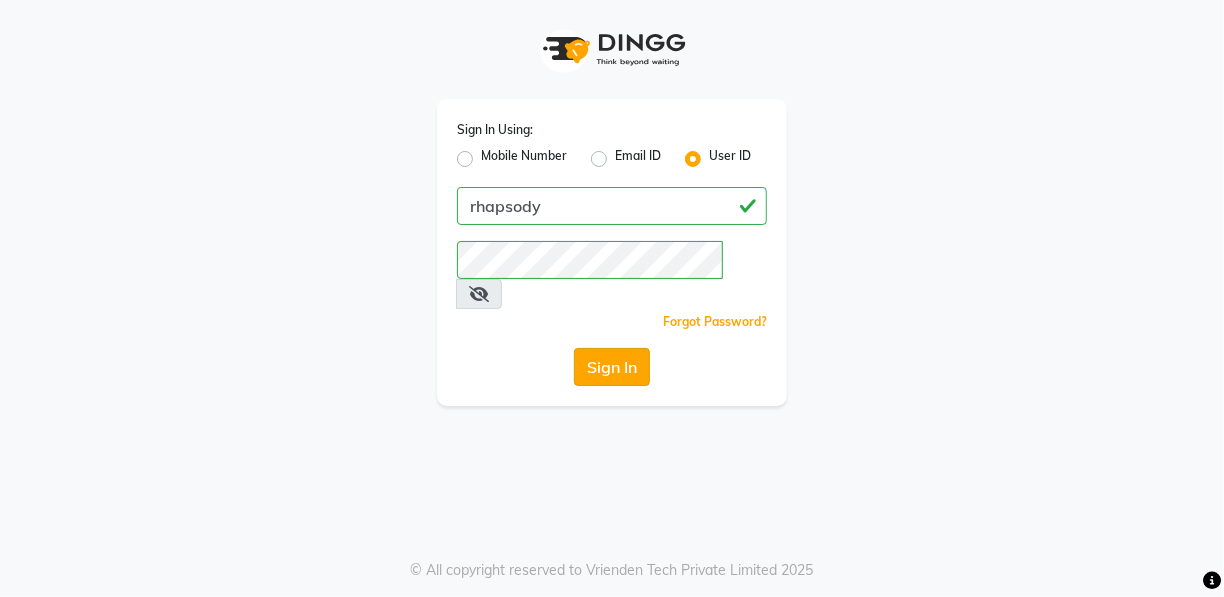 click on "Sign In" 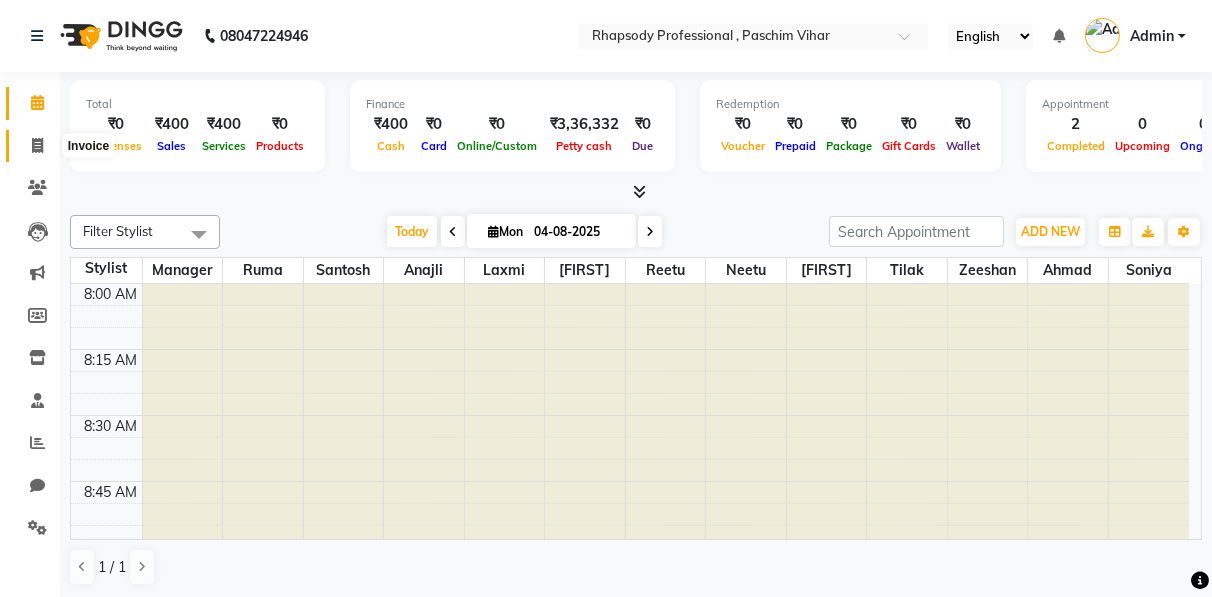 click 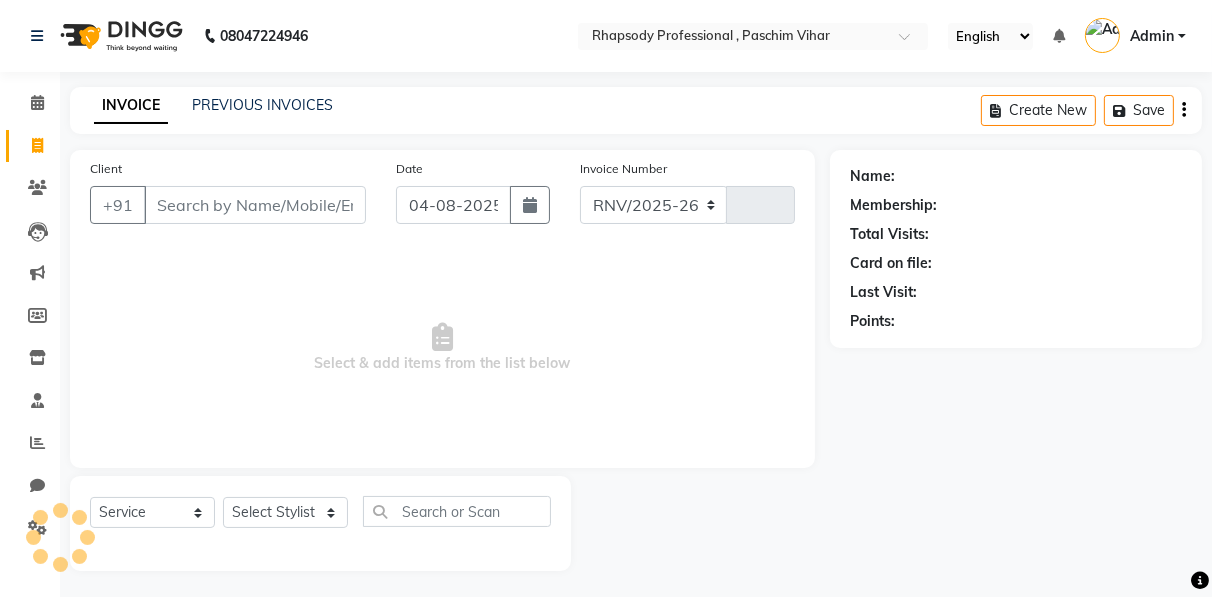 select on "[NUMBER]" 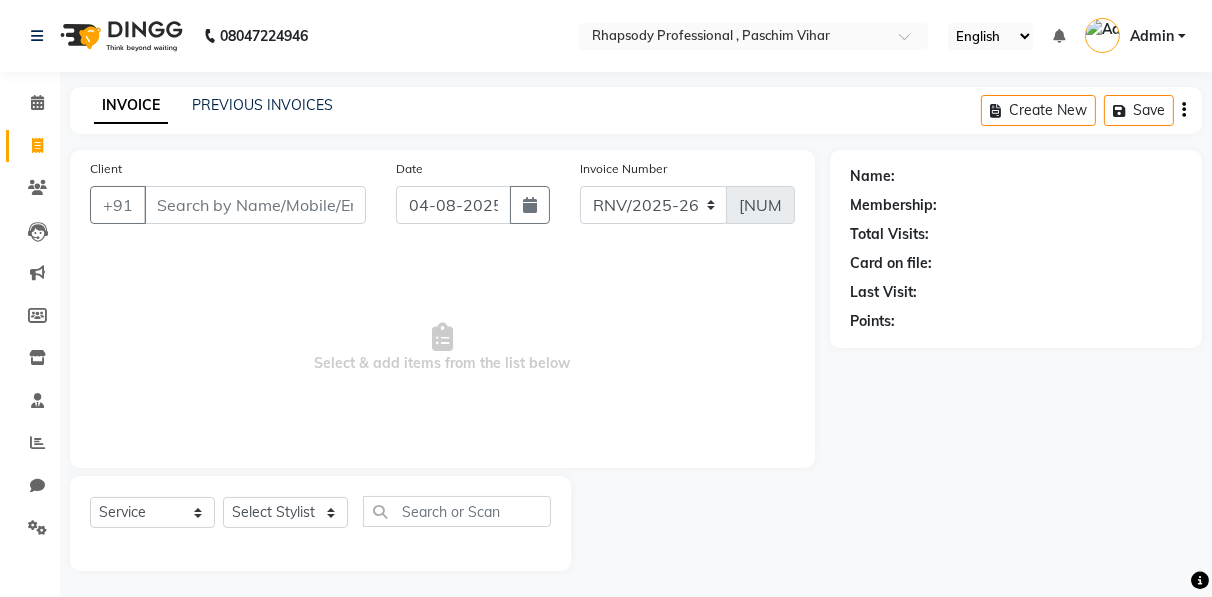 click on "Client +91 Date 04-08-2025 Invoice Number [NUMBER] [NUMBER] [NUMBER] [NUMBER] Select & add items from the list below Select Service Product Membership Package Voucher Prepaid Gift Card Select Stylist [FIRST] [FIRST] [FIRST] [FIRST] [FIRST] [FIRST] [FIRST] [FIRST] [FIRST] [FIRST] [FIRST] [FIRST]" 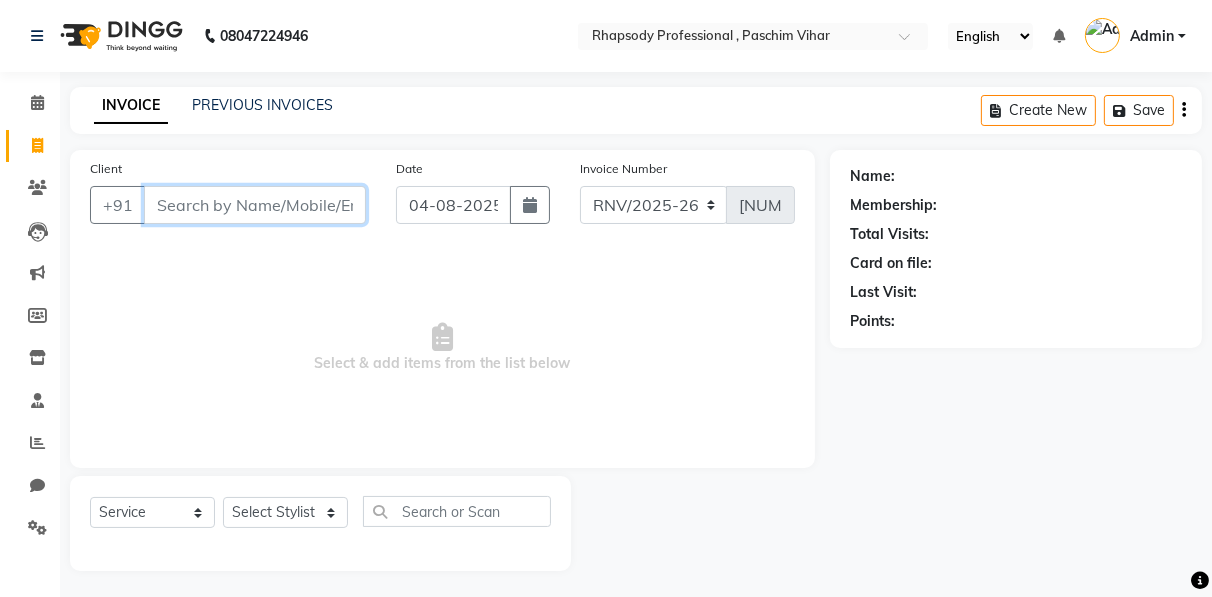 click on "Client" at bounding box center [255, 205] 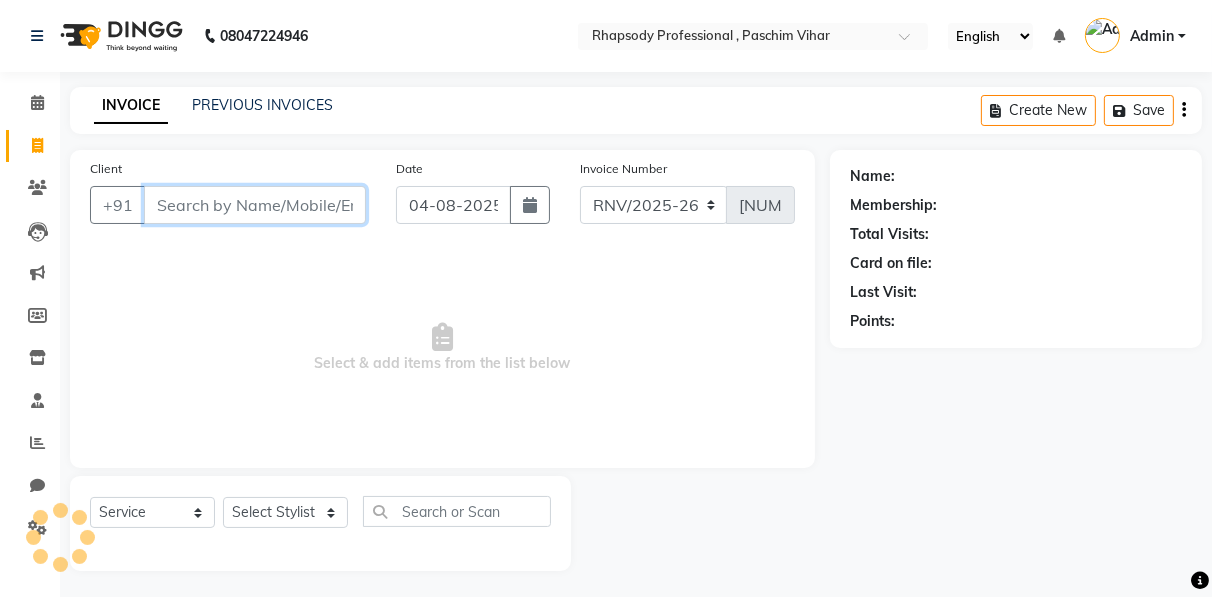 click on "Client" at bounding box center [255, 205] 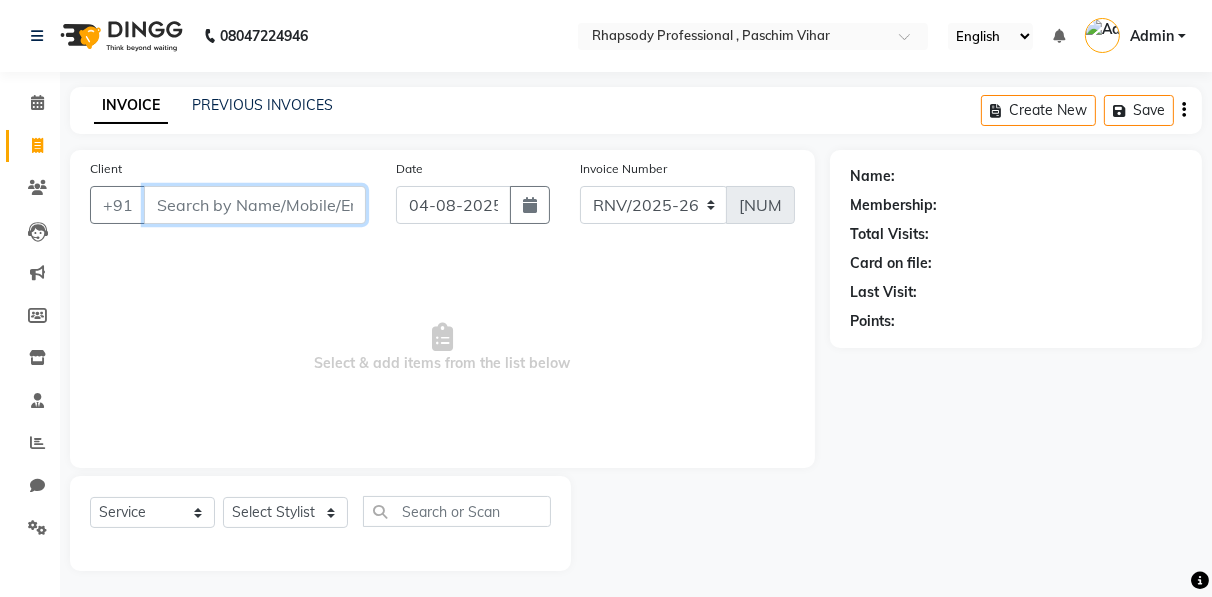 click on "Client" at bounding box center (255, 205) 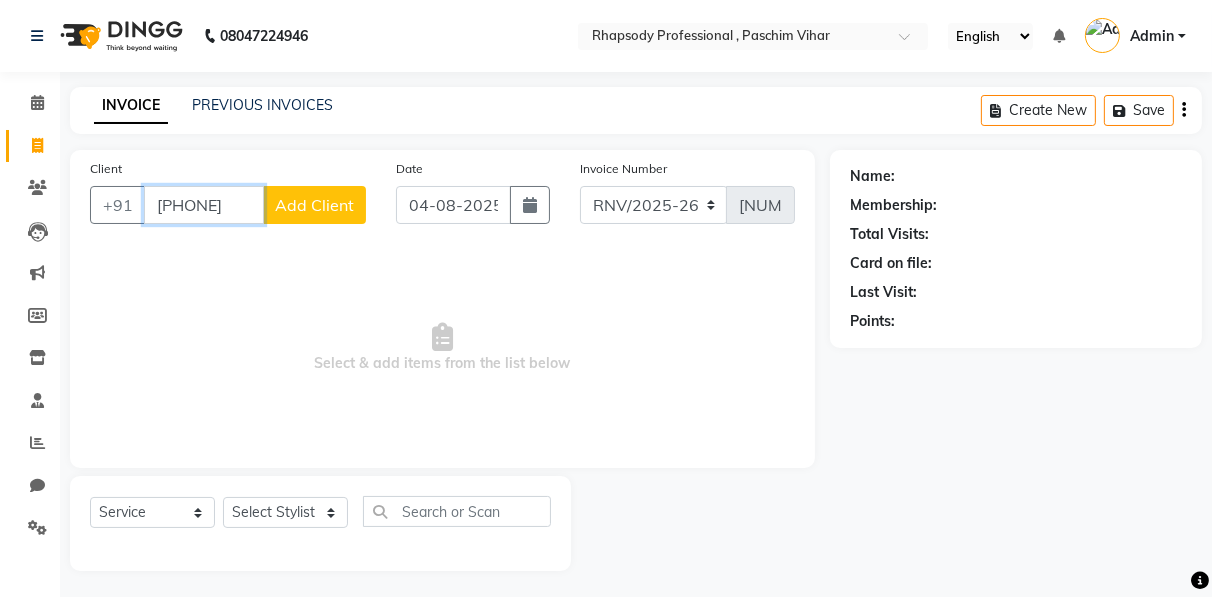 type on "[PHONE]" 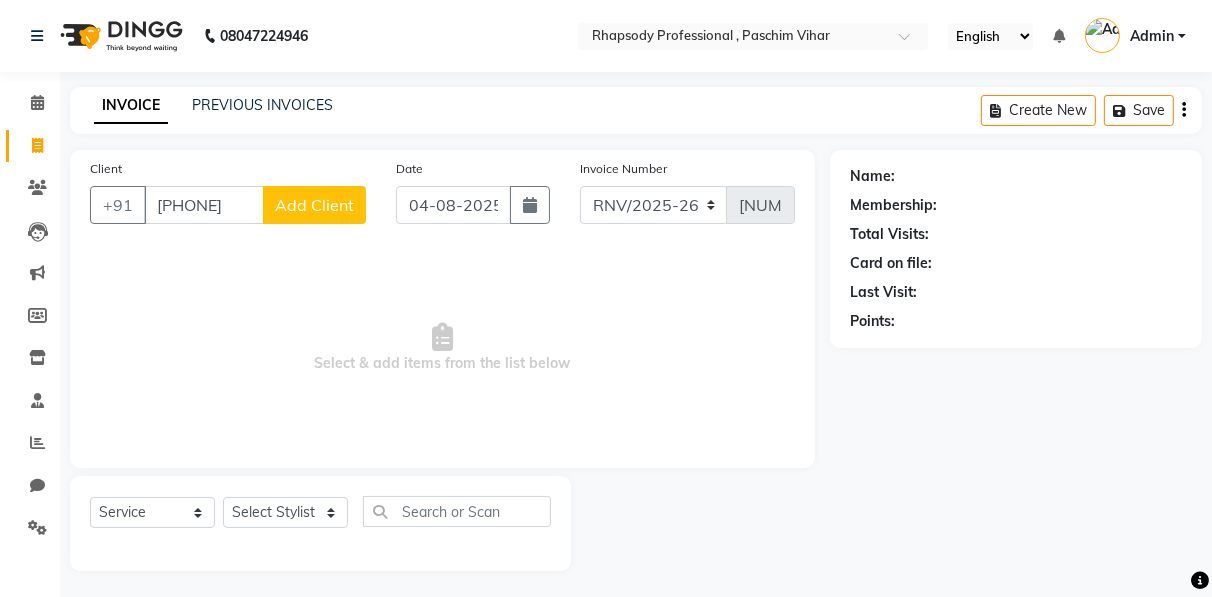 click on "Add Client" 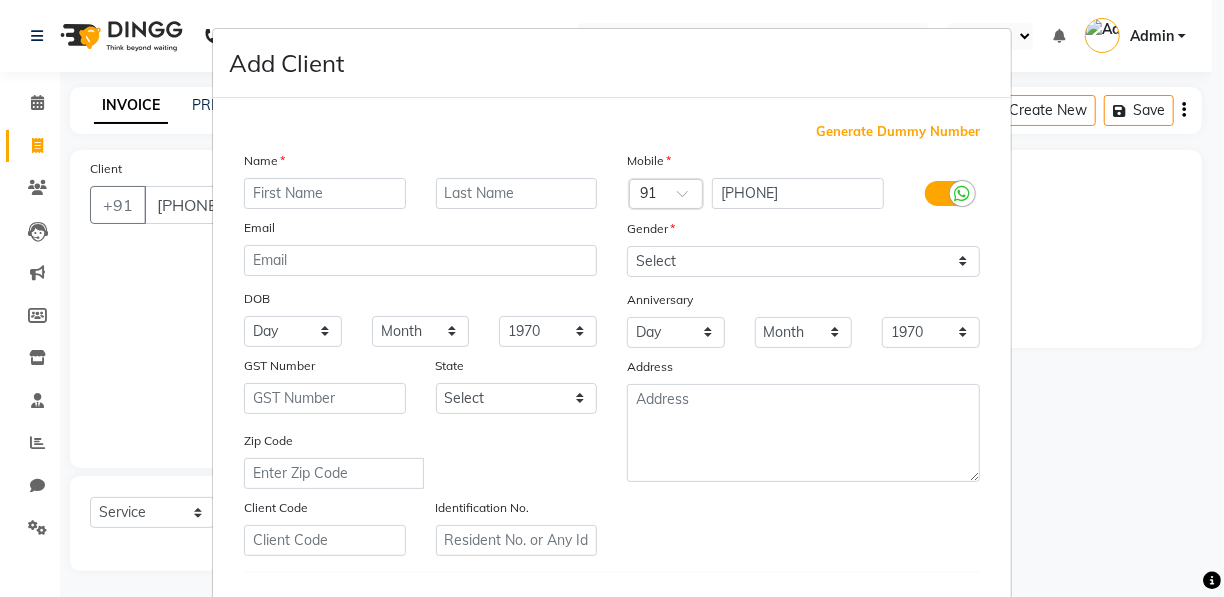 type on "j" 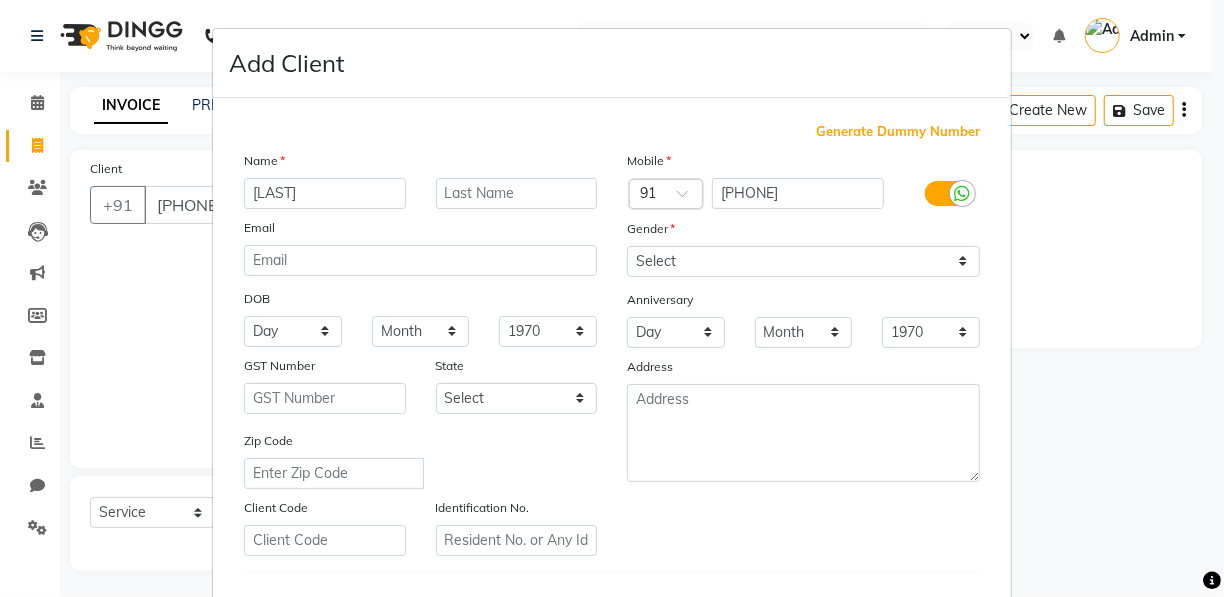 type on "[LAST]" 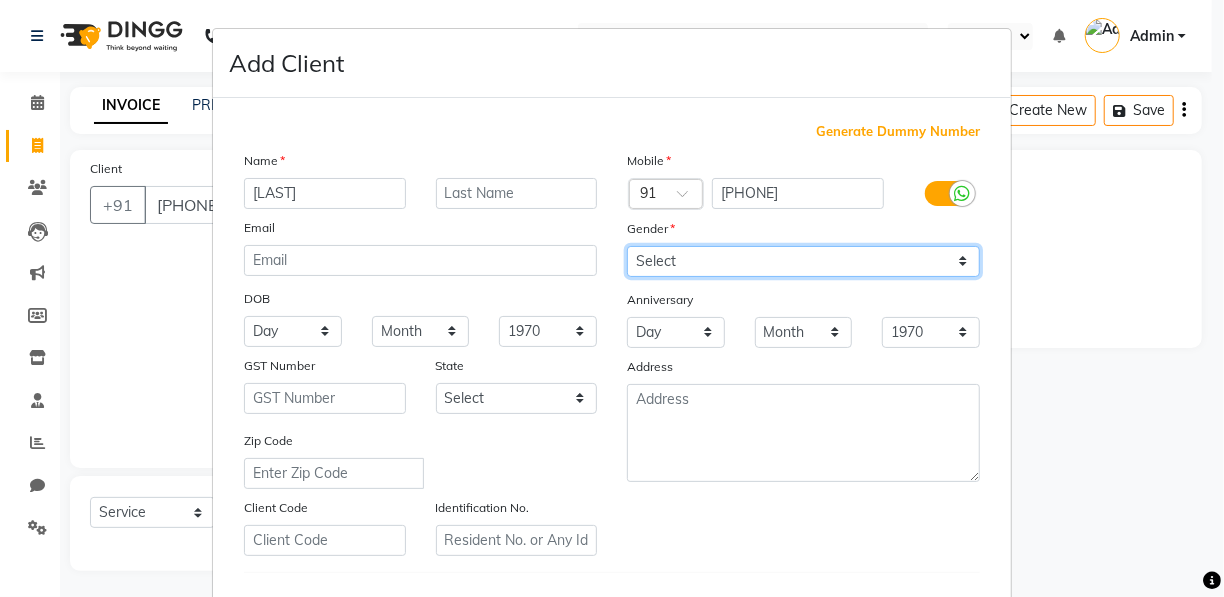 click on "Select Male Female Other Prefer Not To Say" at bounding box center [803, 261] 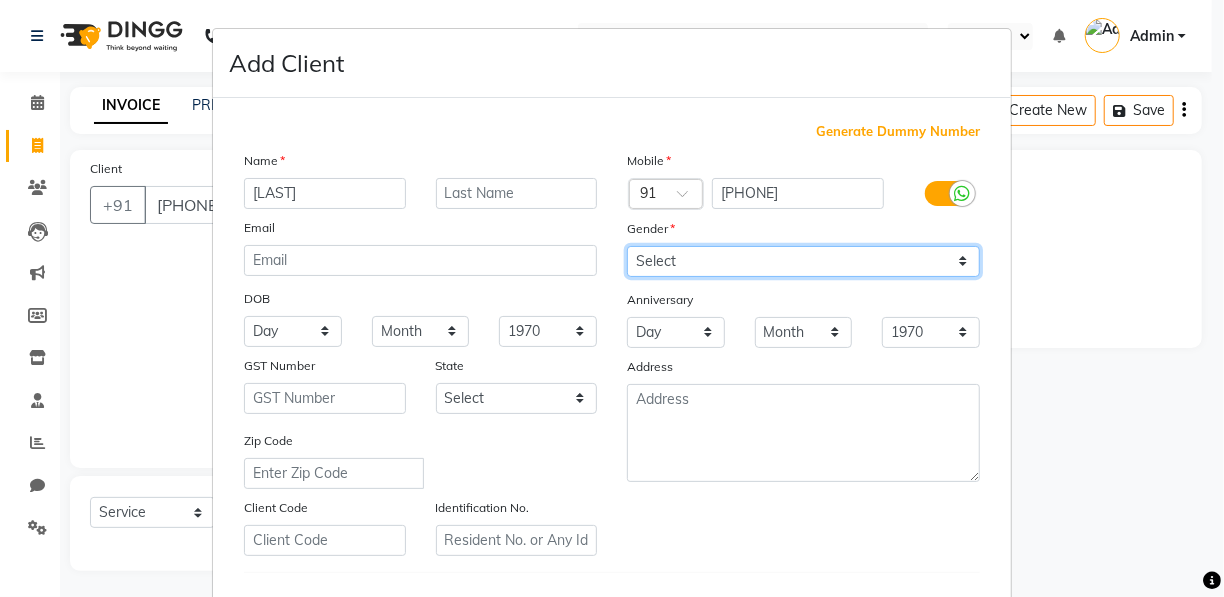 select on "female" 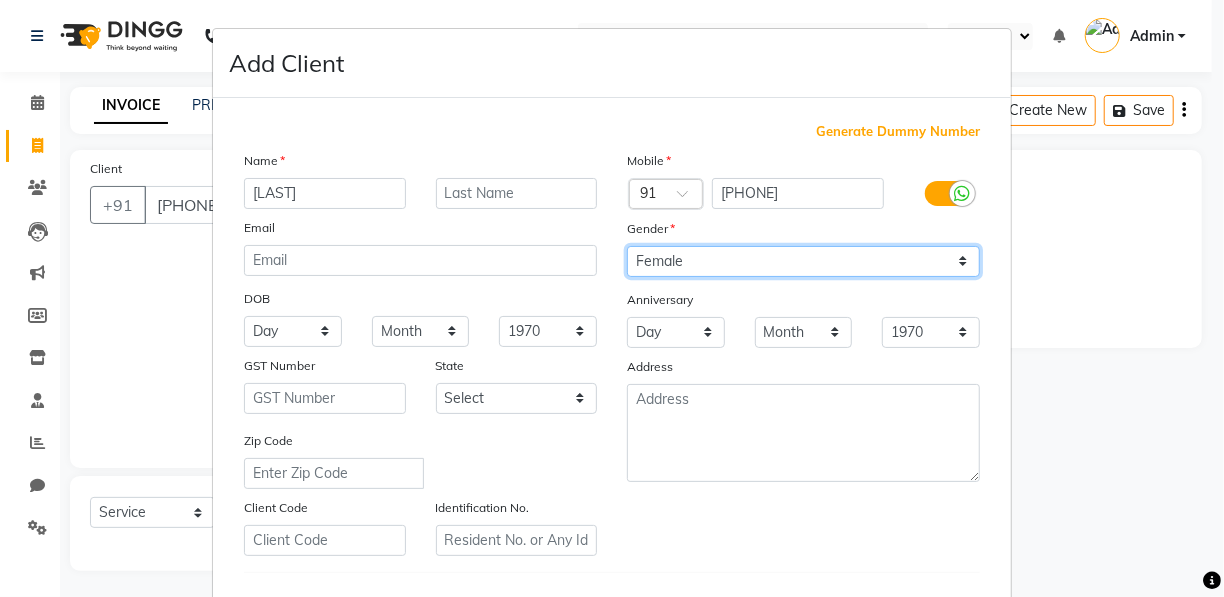 click on "Select Male Female Other Prefer Not To Say" at bounding box center (803, 261) 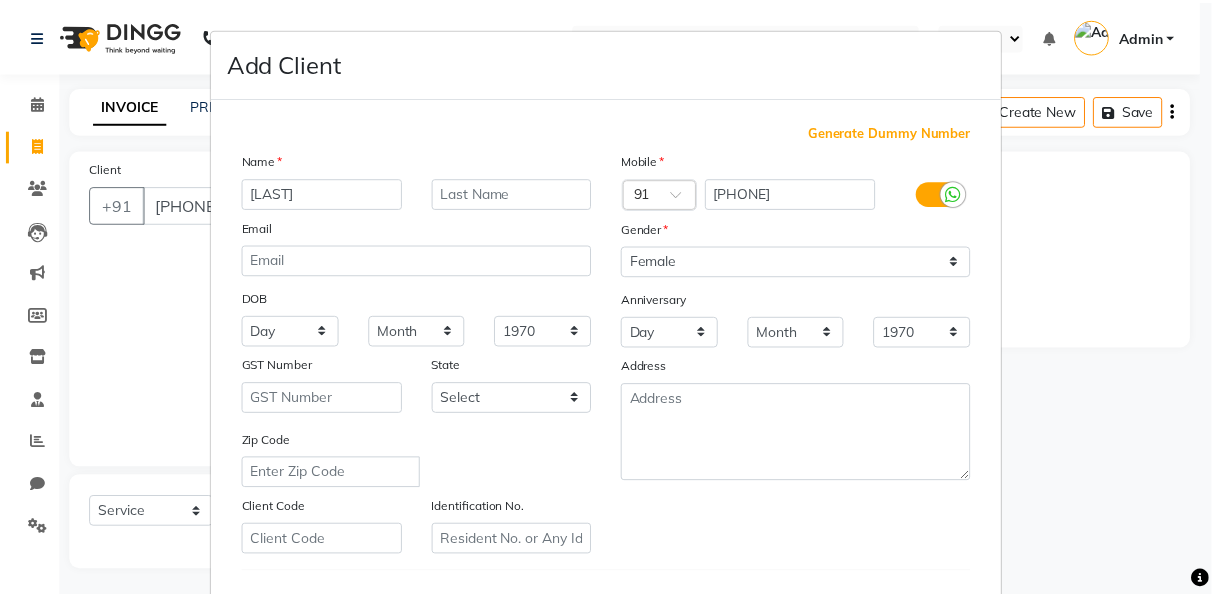 scroll, scrollTop: 321, scrollLeft: 0, axis: vertical 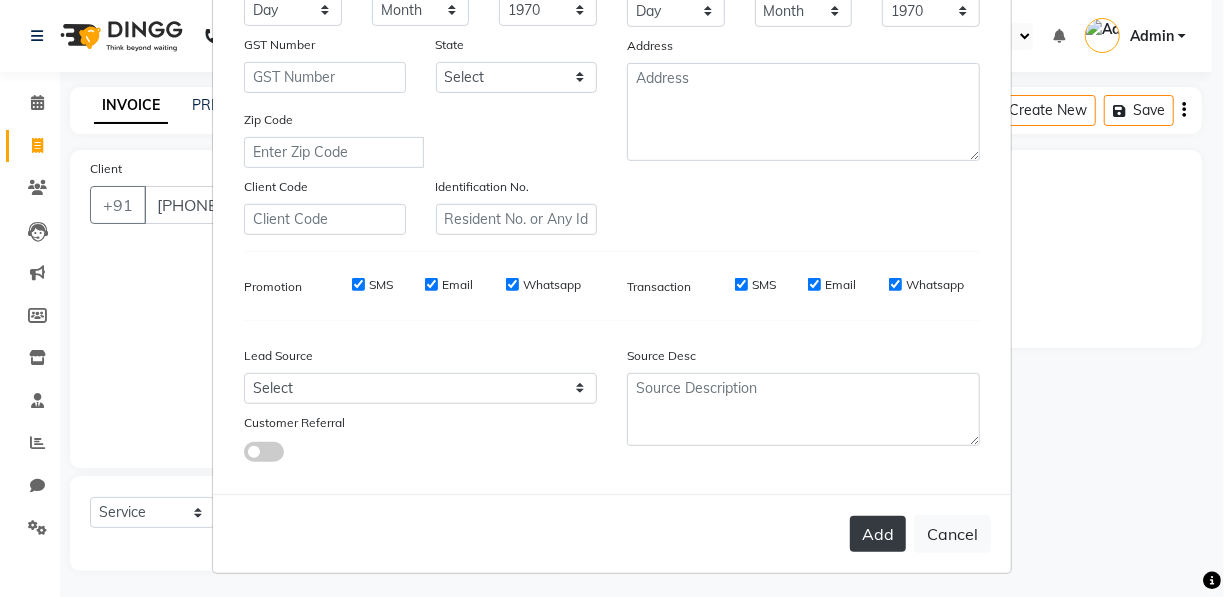 click on "Add" at bounding box center [878, 534] 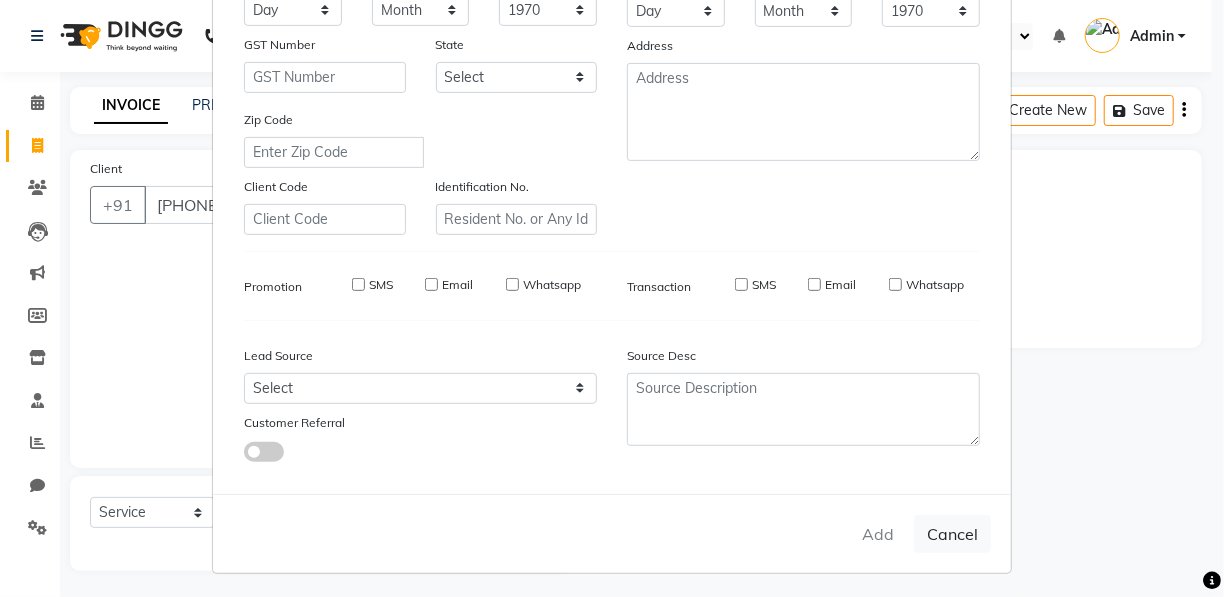 type 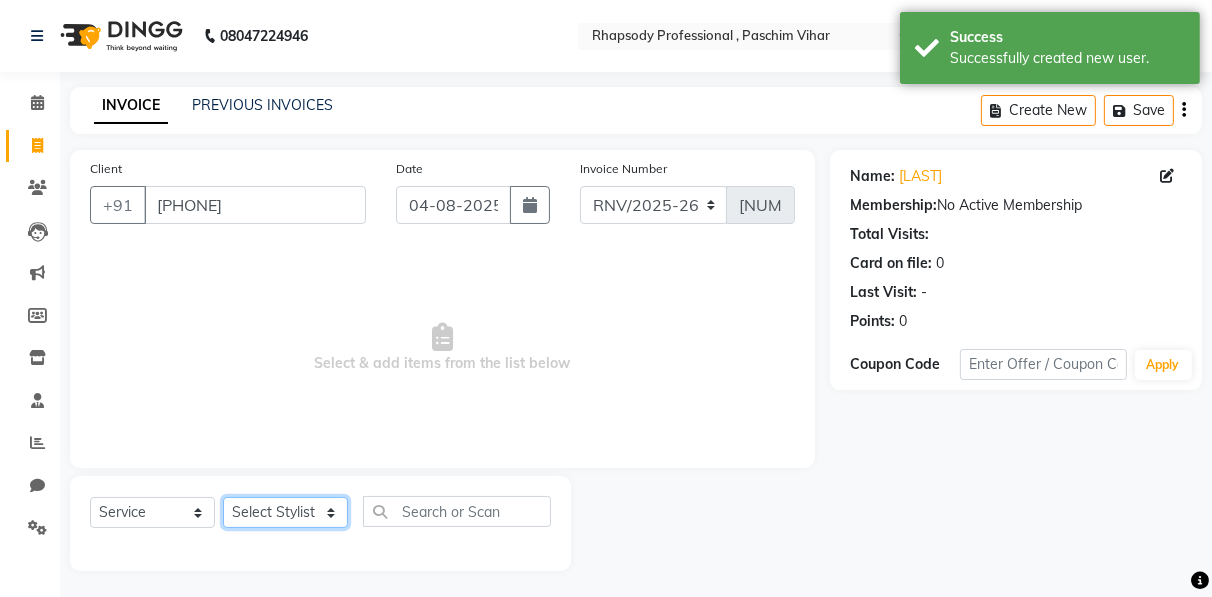 click on "Select Stylist Ahmad Anajli Laxmi Manager Neetu Reetu Ruma Santosh Soniya Tannu Tilak Vinod Zeeshan" 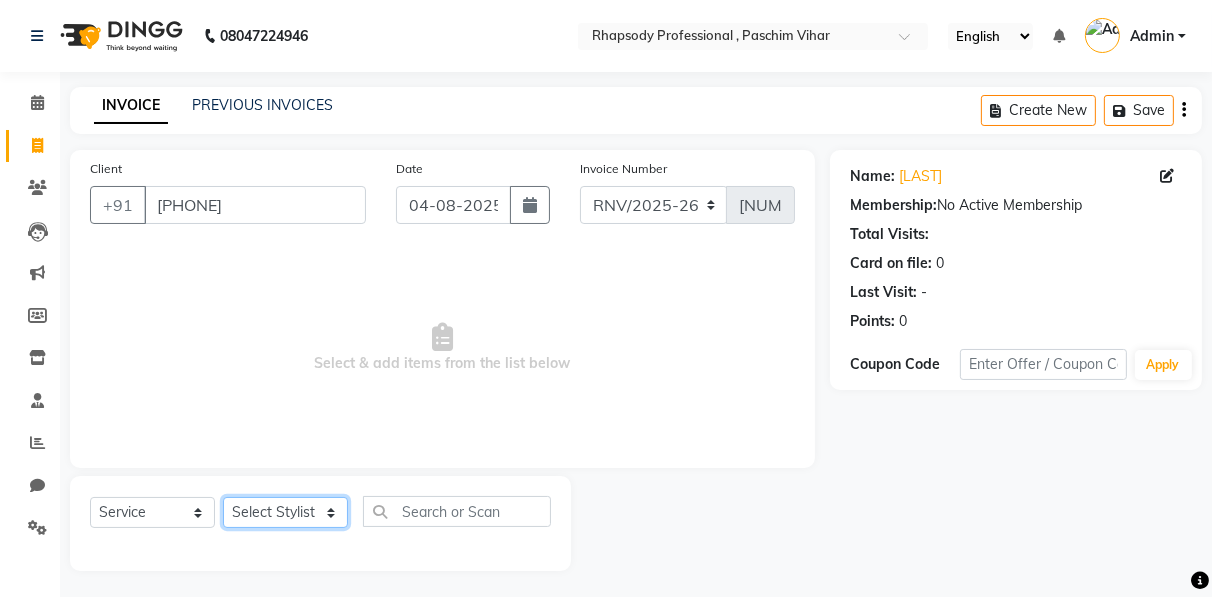 select on "85667" 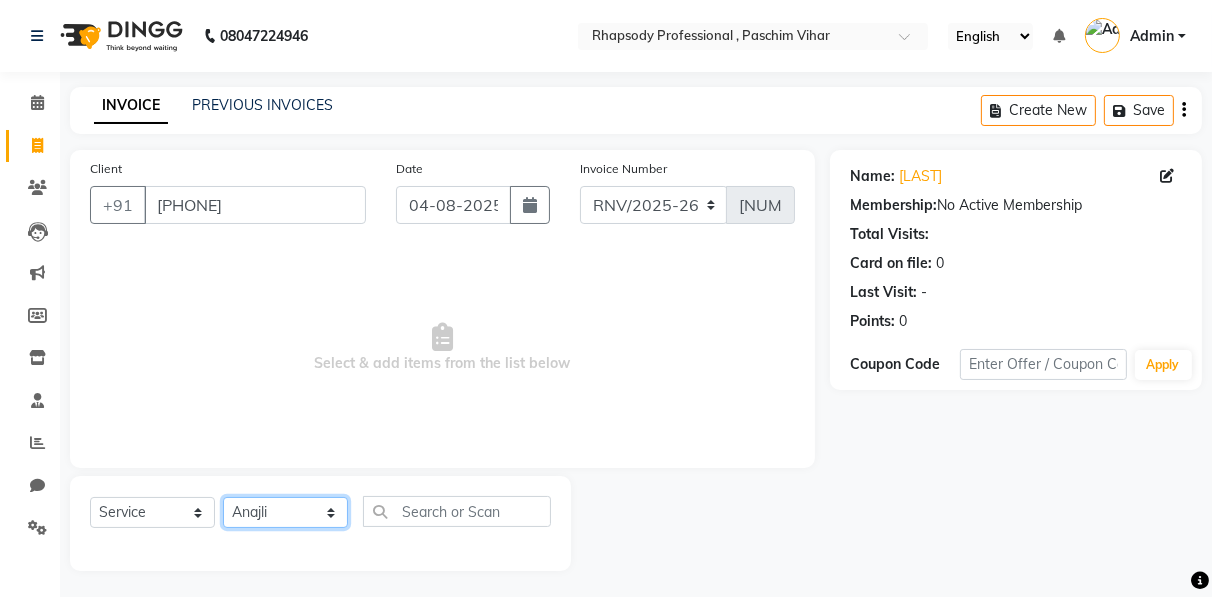 click on "Select Stylist Ahmad Anajli Laxmi Manager Neetu Reetu Ruma Santosh Soniya Tannu Tilak Vinod Zeeshan" 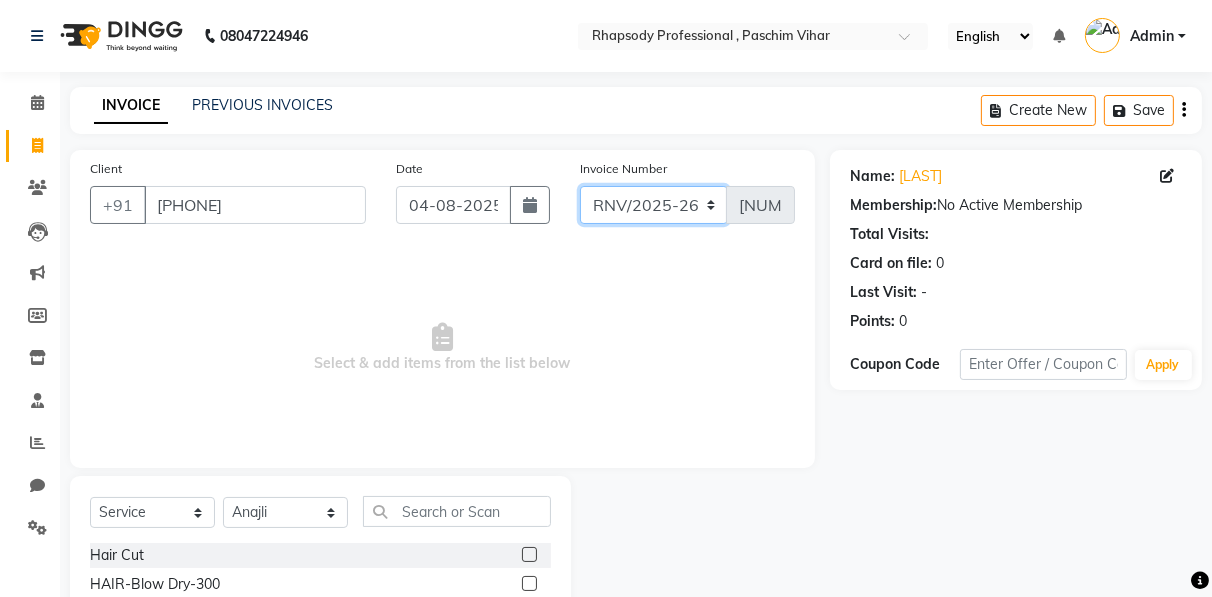 click on "RNV/2025-26 V/2025 V/2025-26" 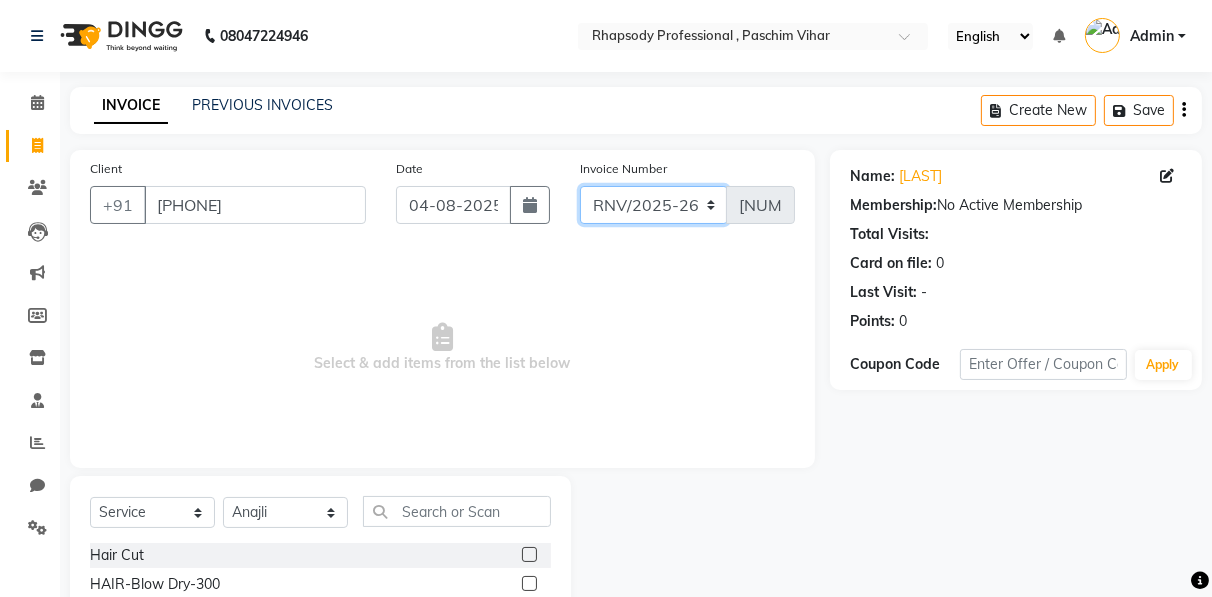 select on "[NUMBER]" 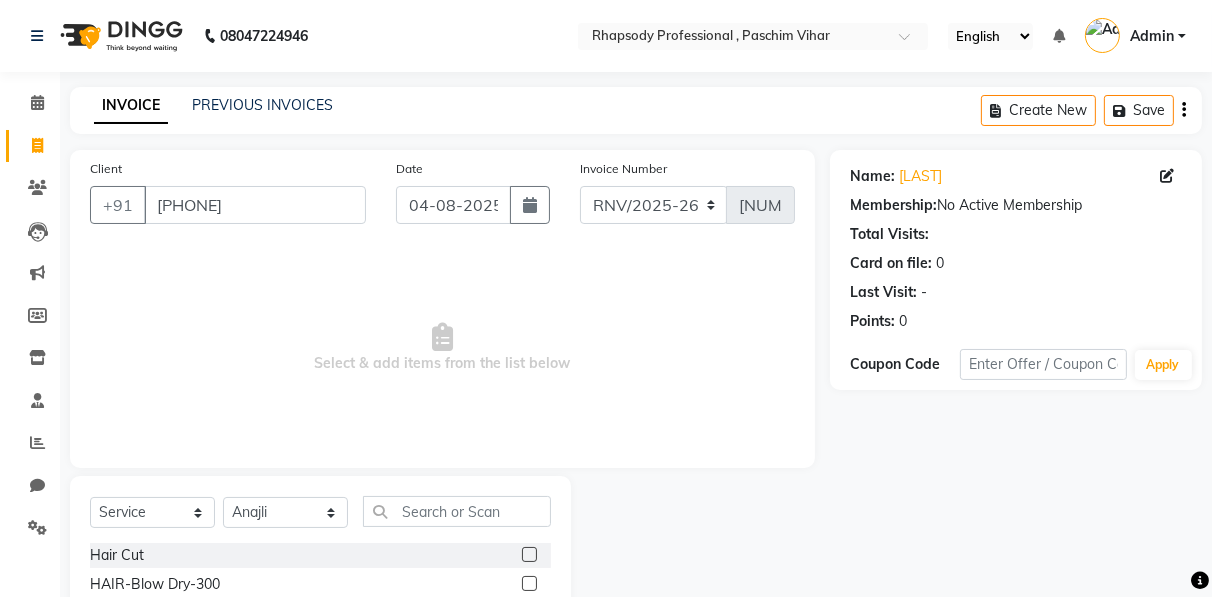 click 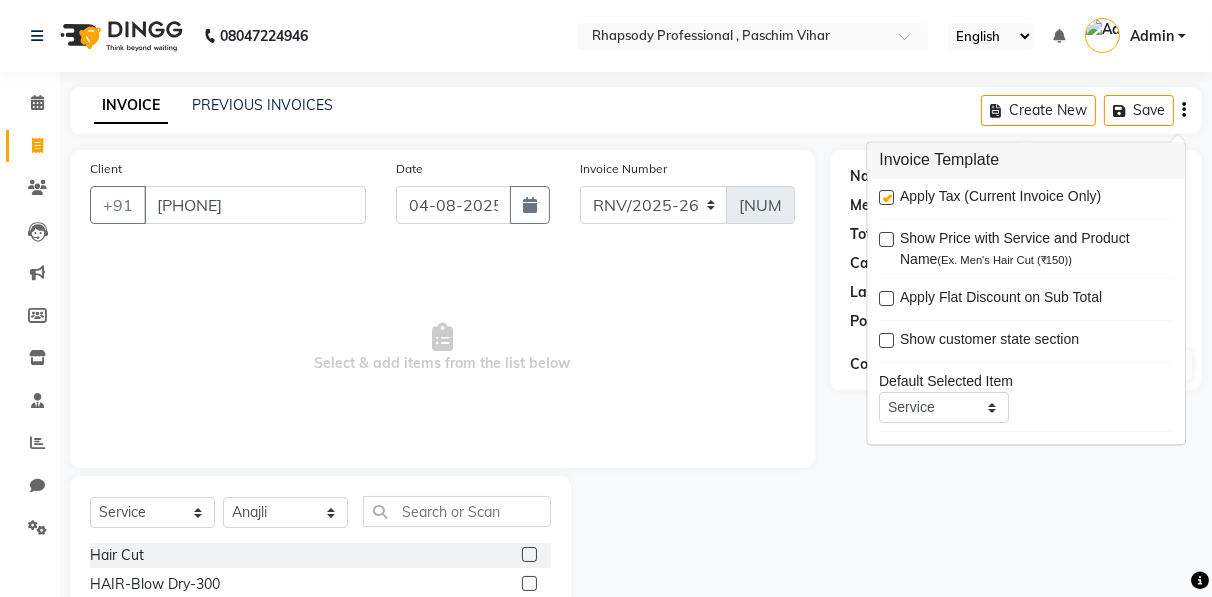 click at bounding box center (886, 198) 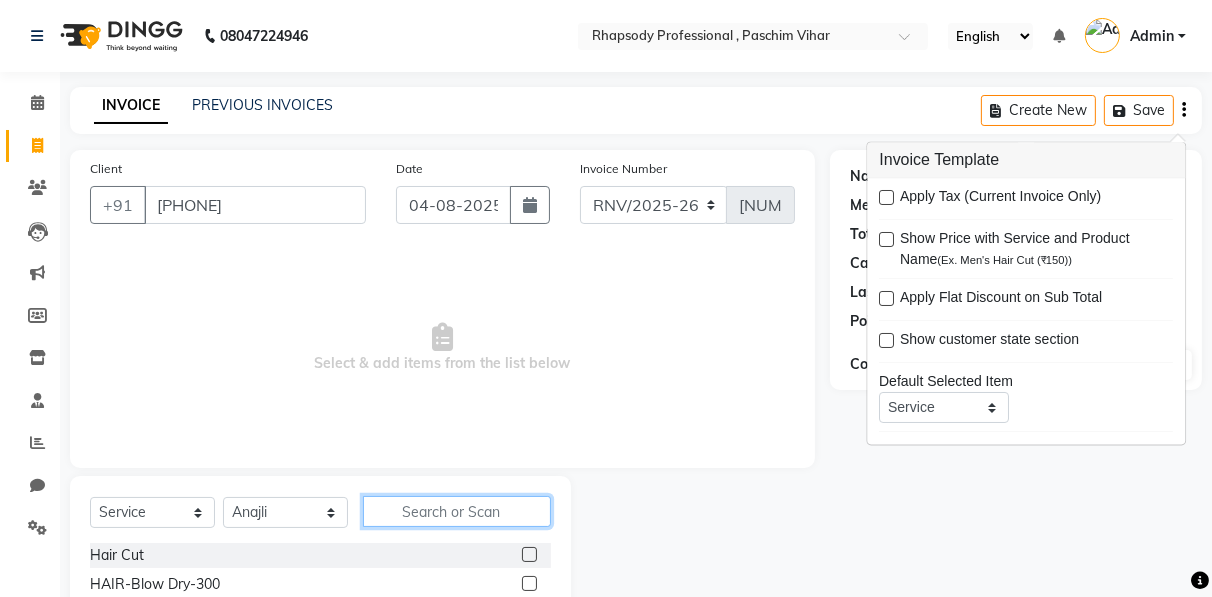 click 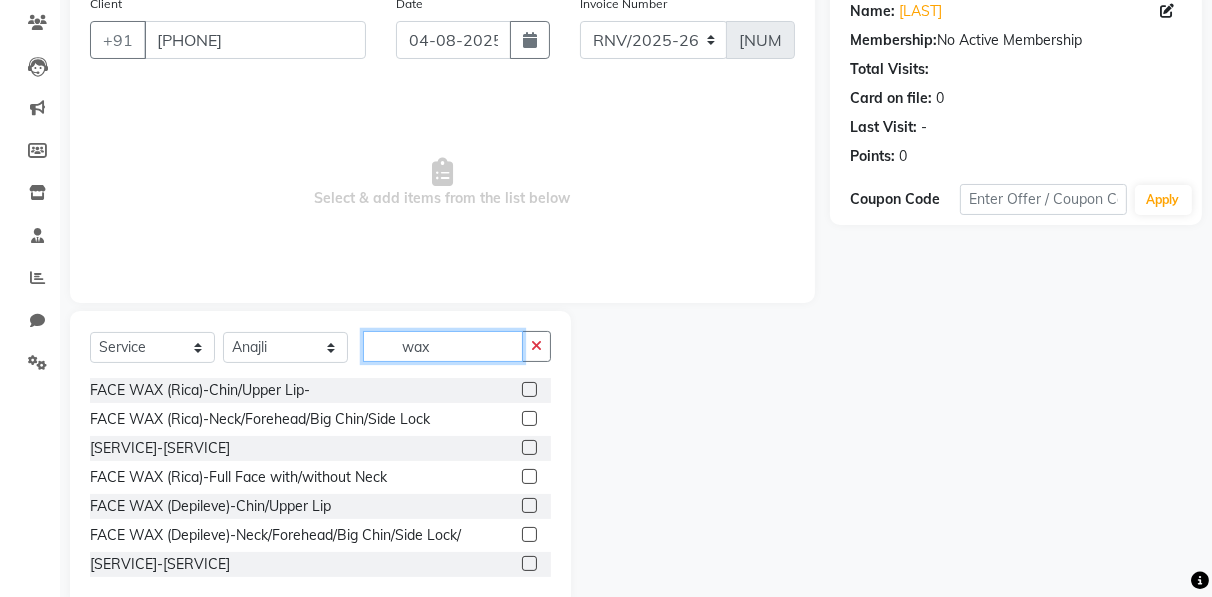 scroll, scrollTop: 202, scrollLeft: 0, axis: vertical 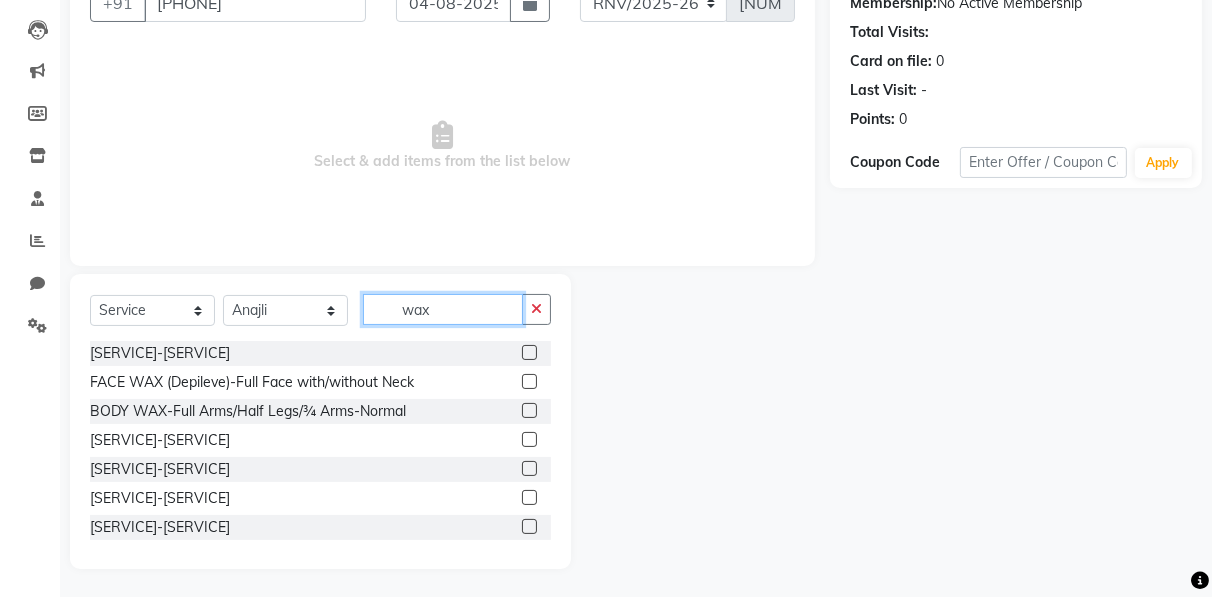 type on "wax" 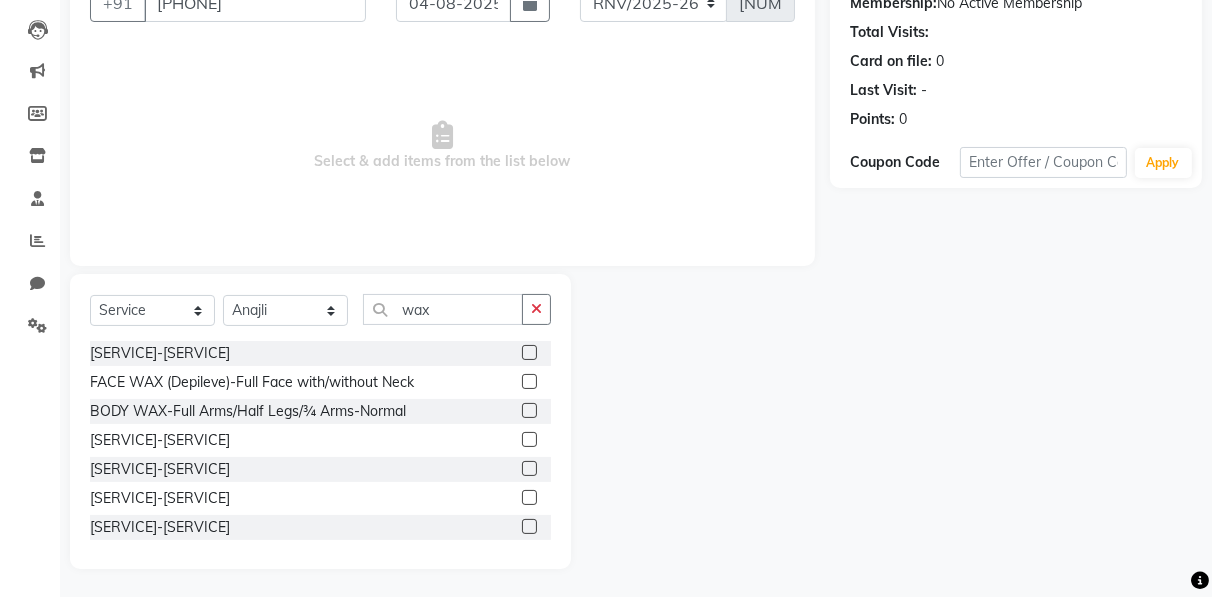 click 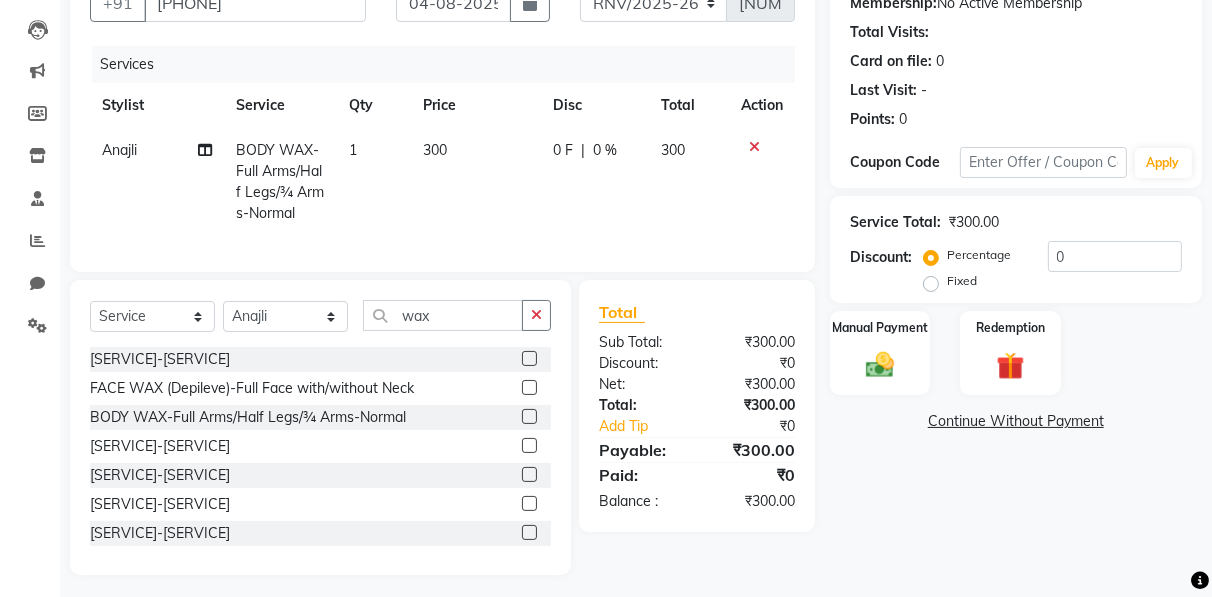 click 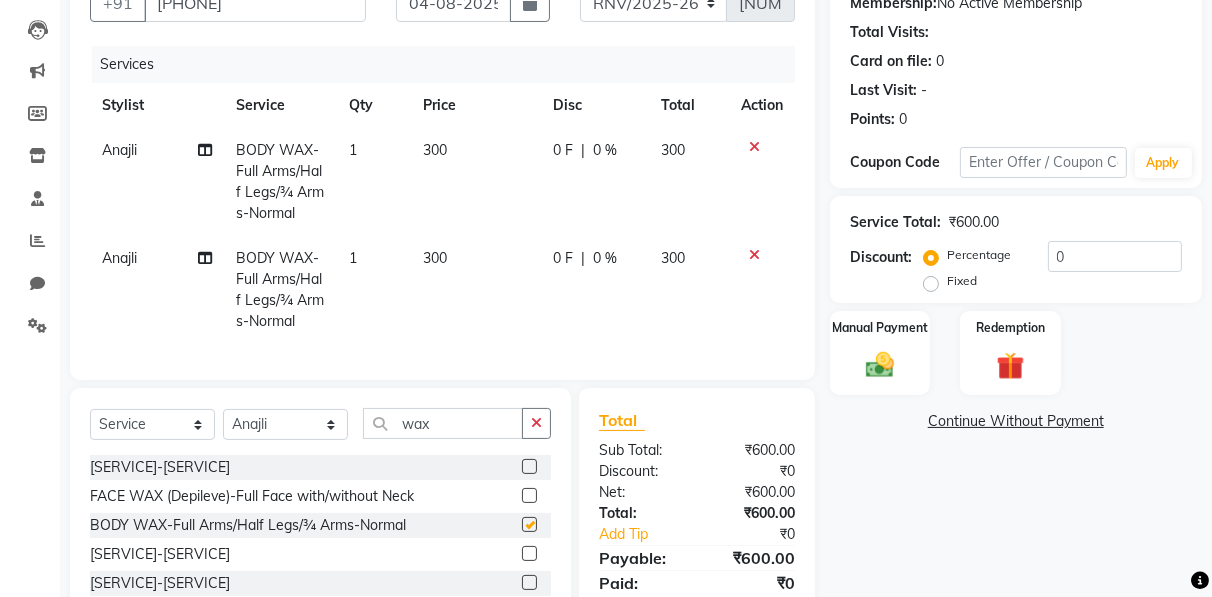 checkbox on "false" 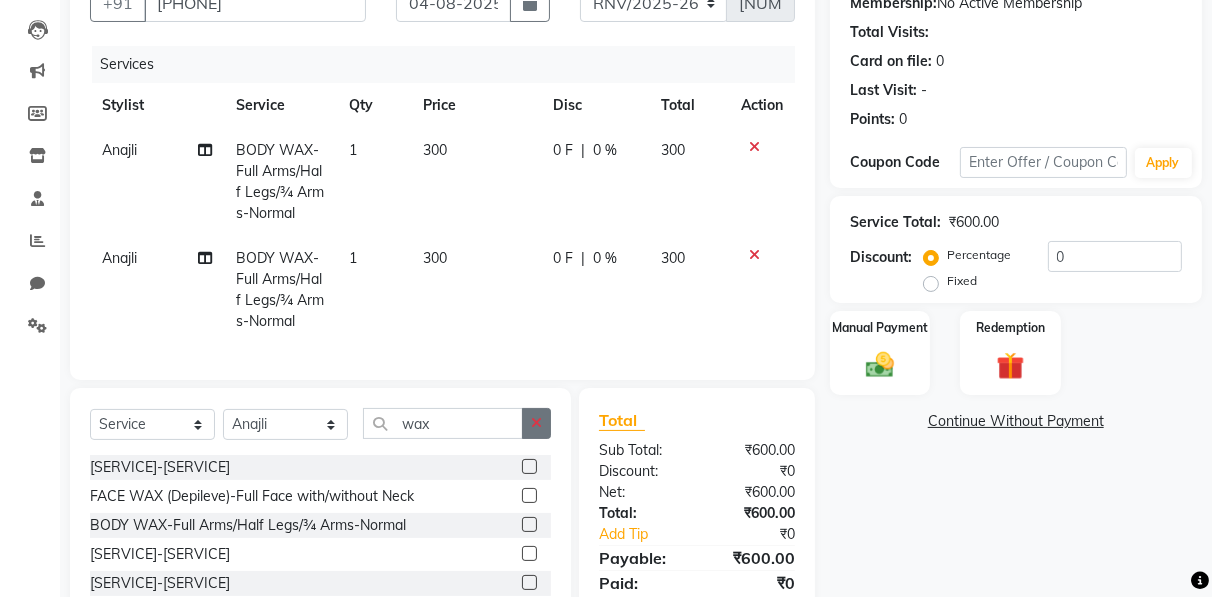 click 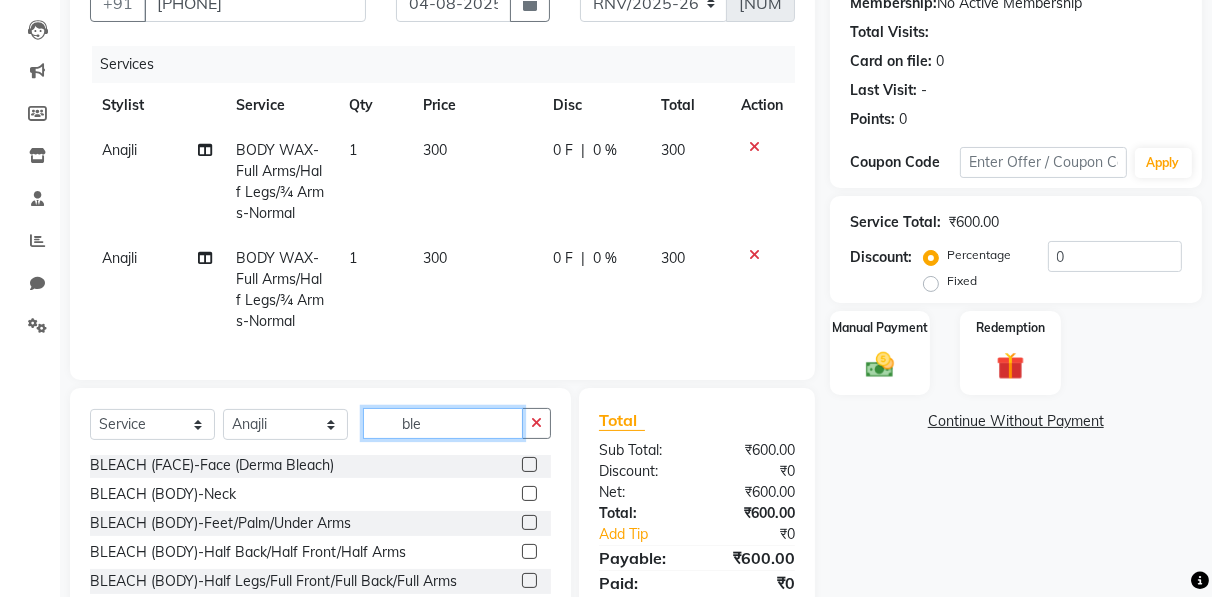 scroll, scrollTop: 60, scrollLeft: 0, axis: vertical 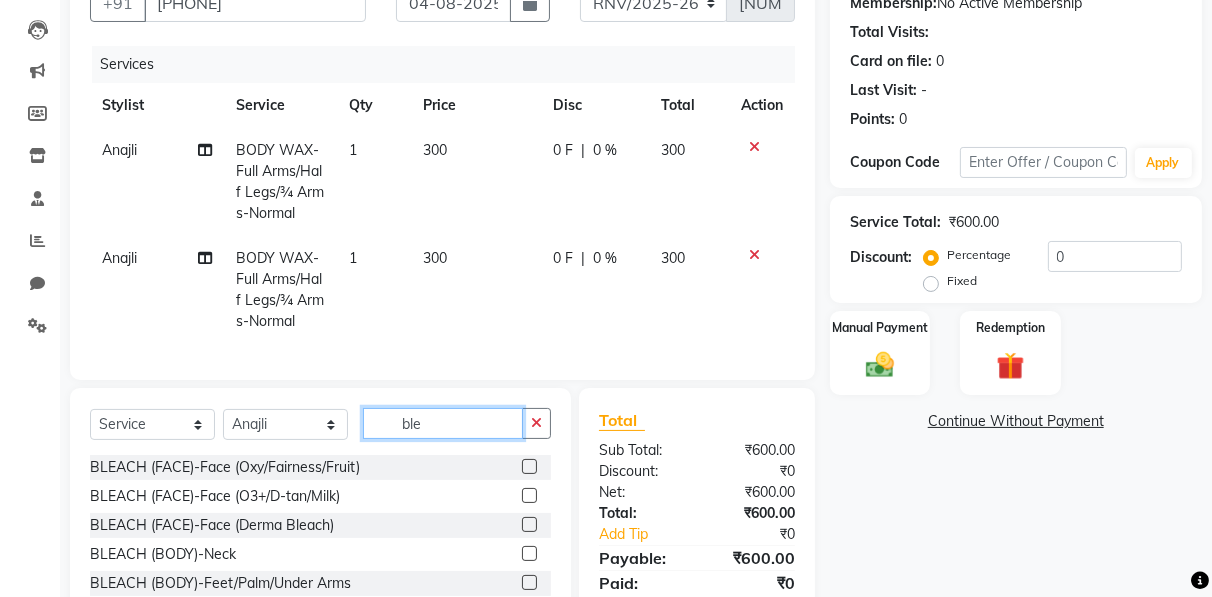 type on "ble" 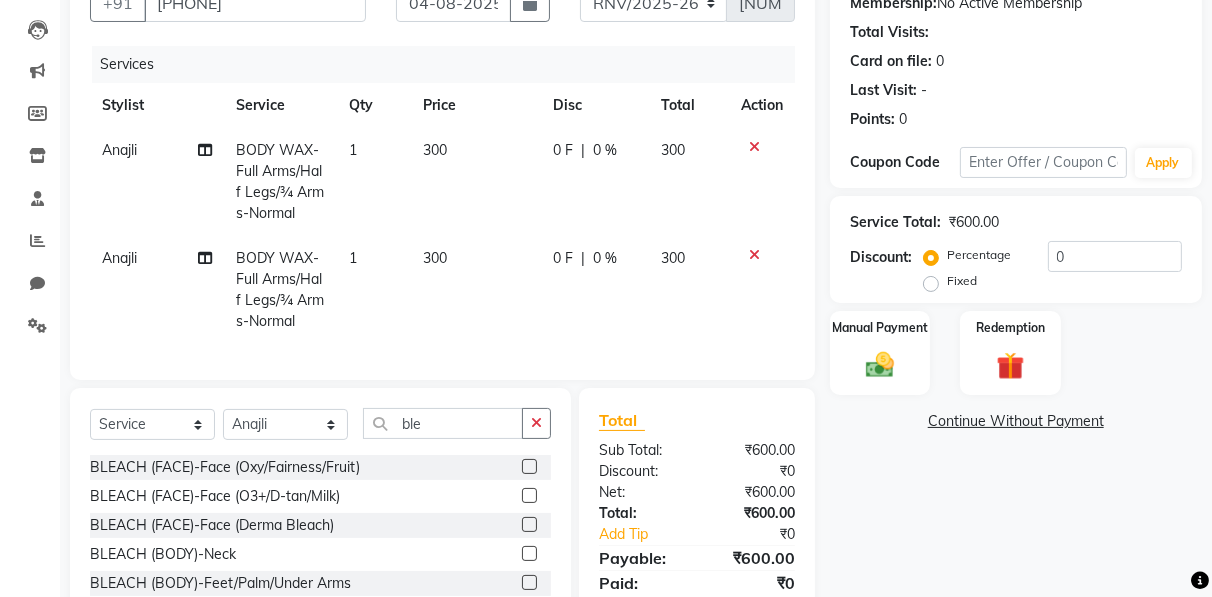click 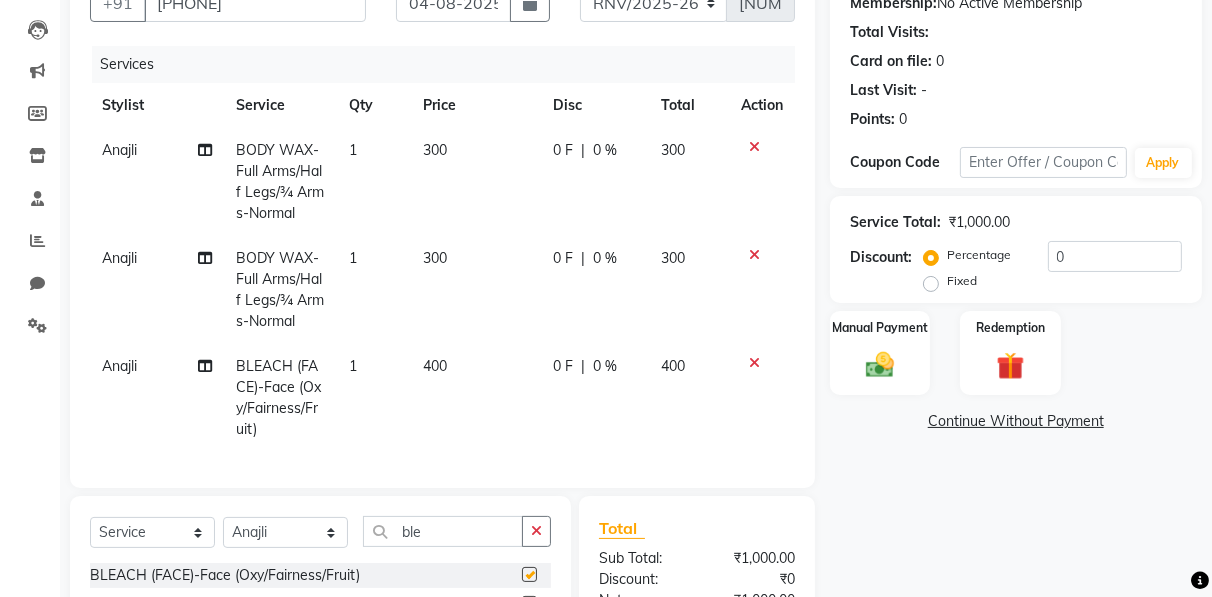 checkbox on "false" 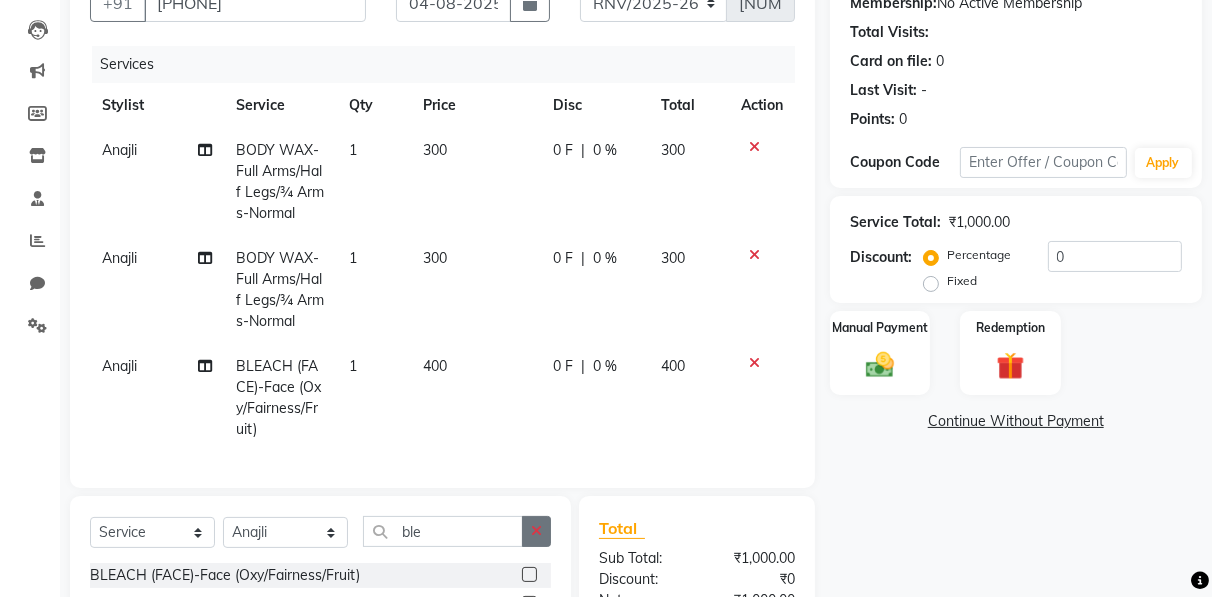 click 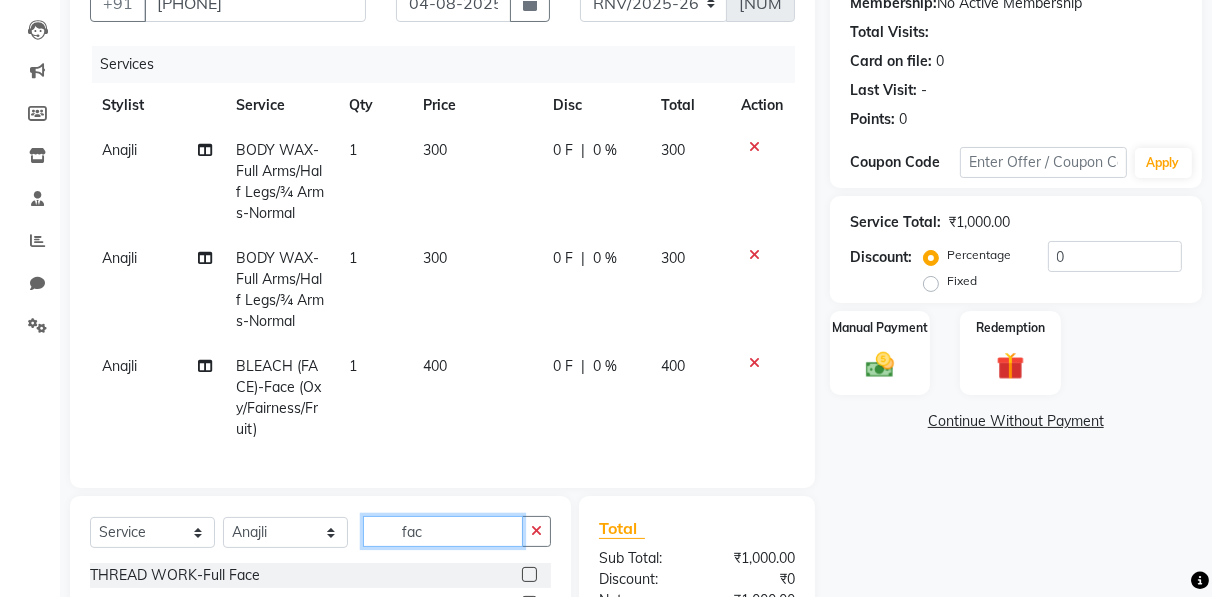 scroll, scrollTop: 437, scrollLeft: 0, axis: vertical 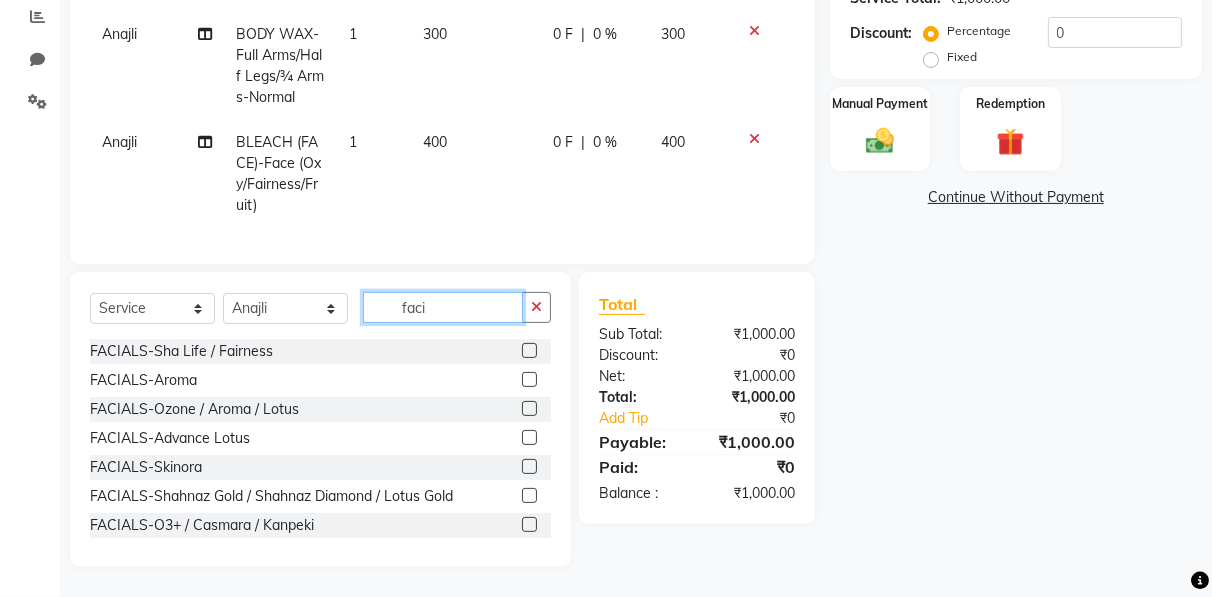 type on "faci" 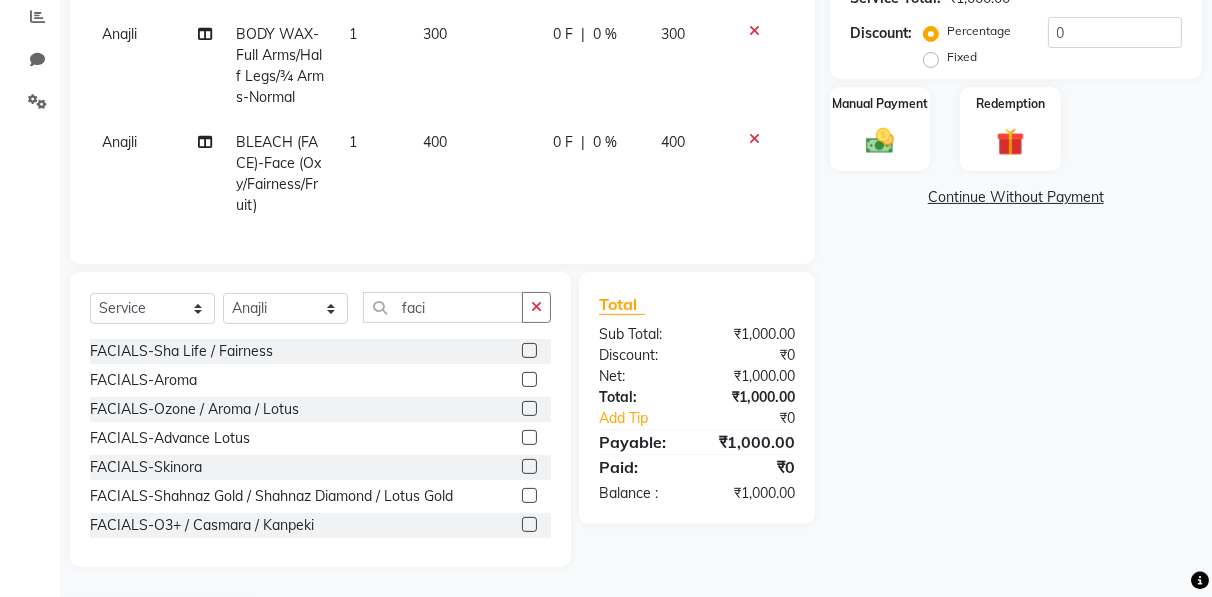 click 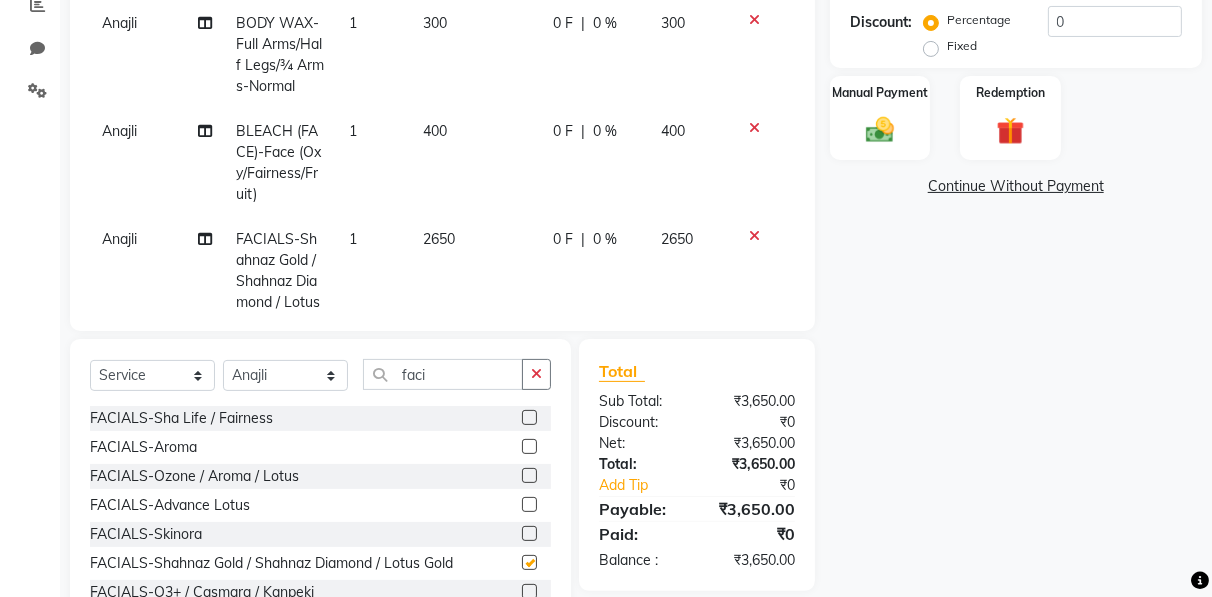 checkbox on "false" 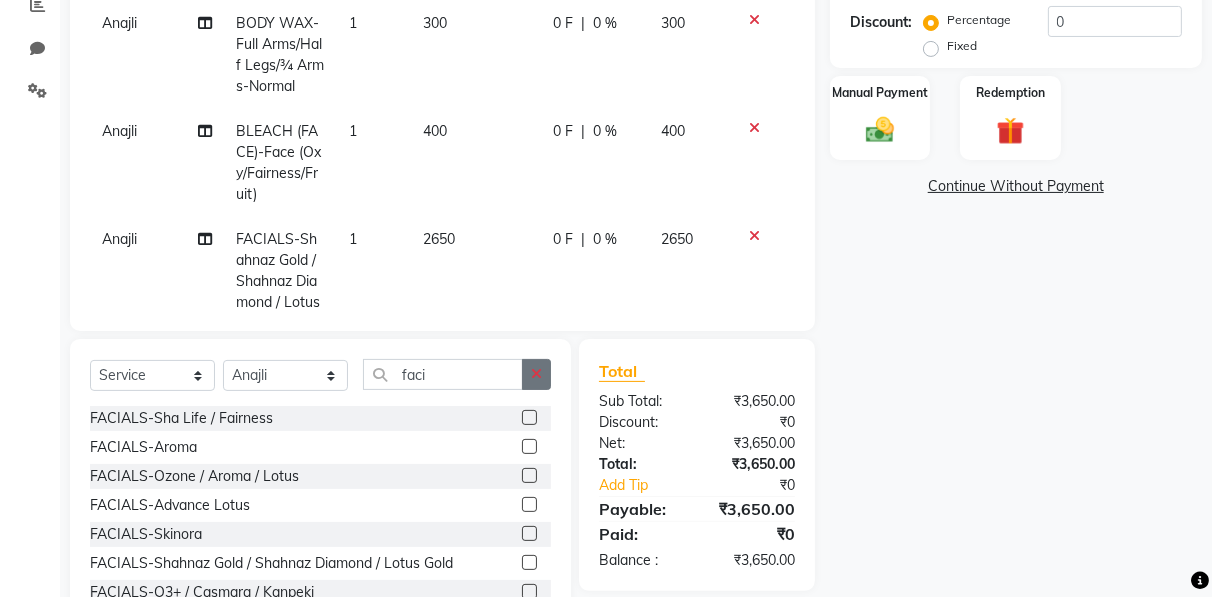 click 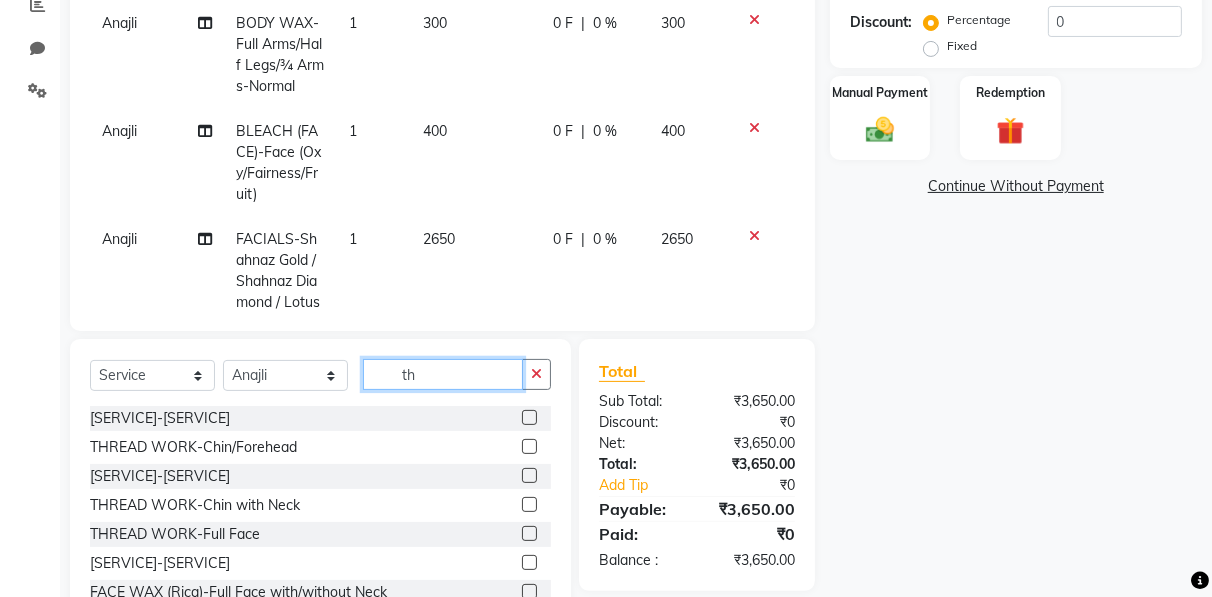 type on "th" 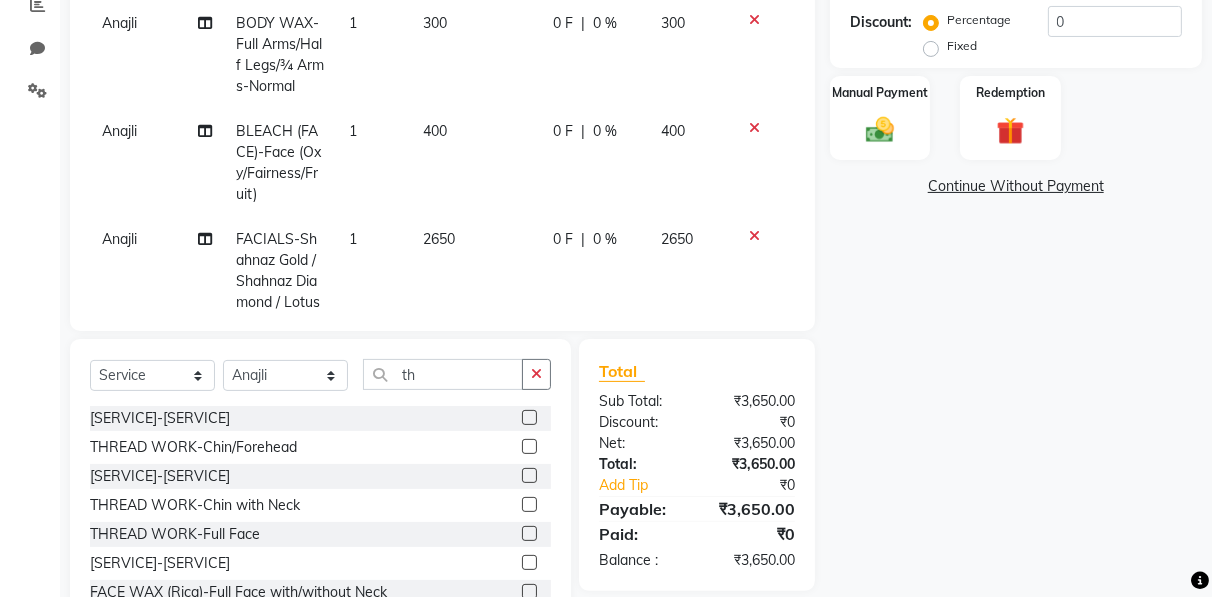 click 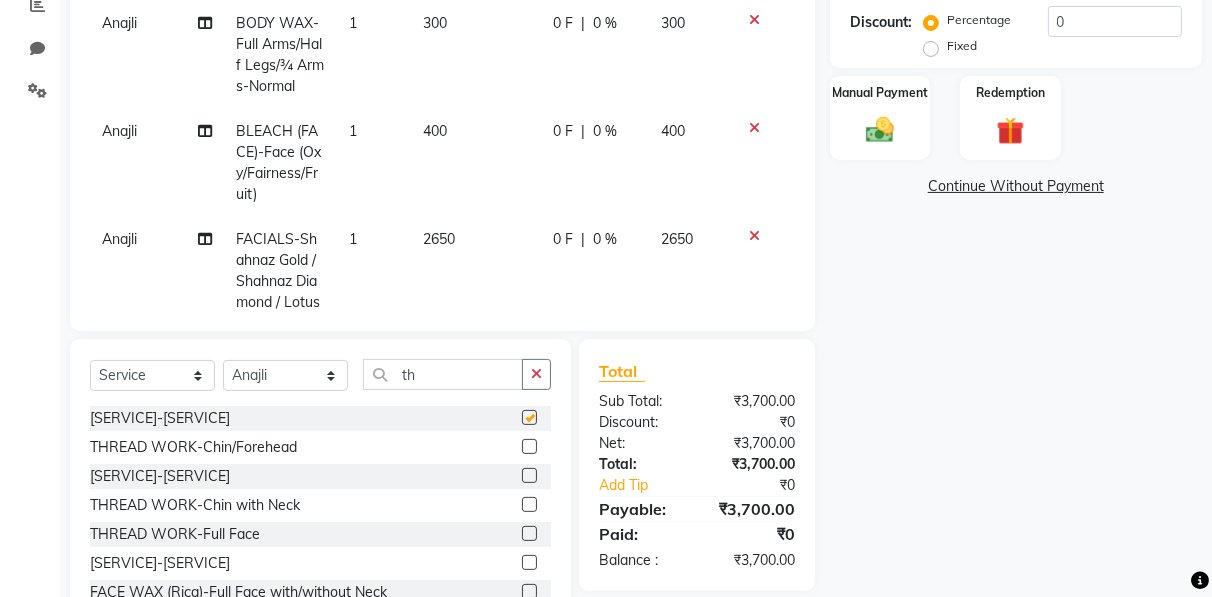 checkbox on "false" 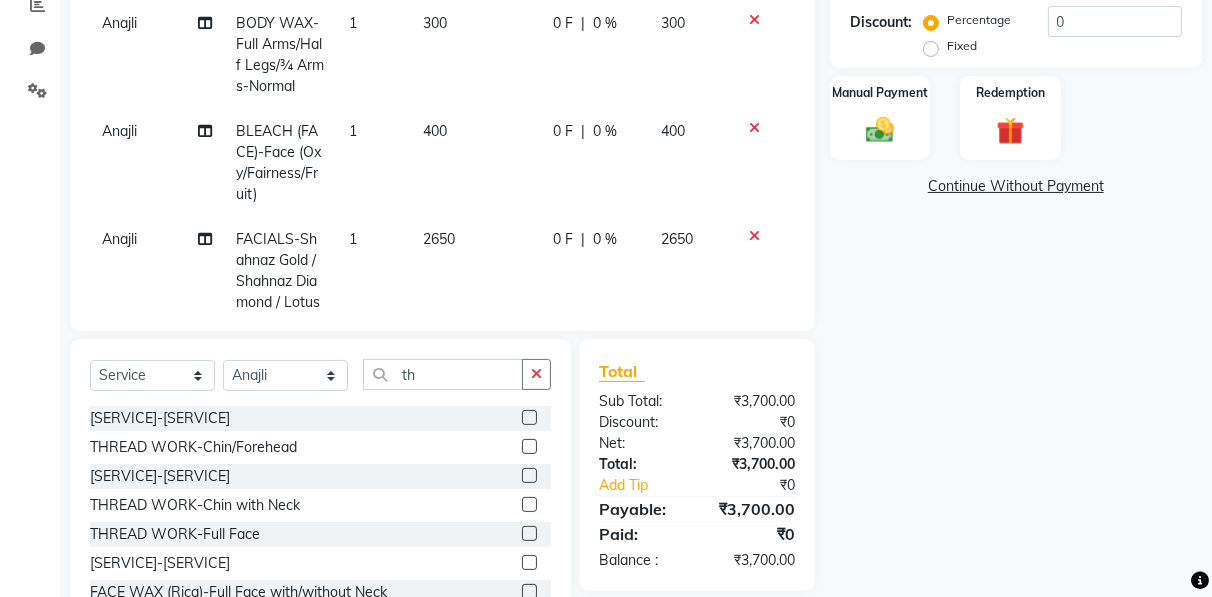 click 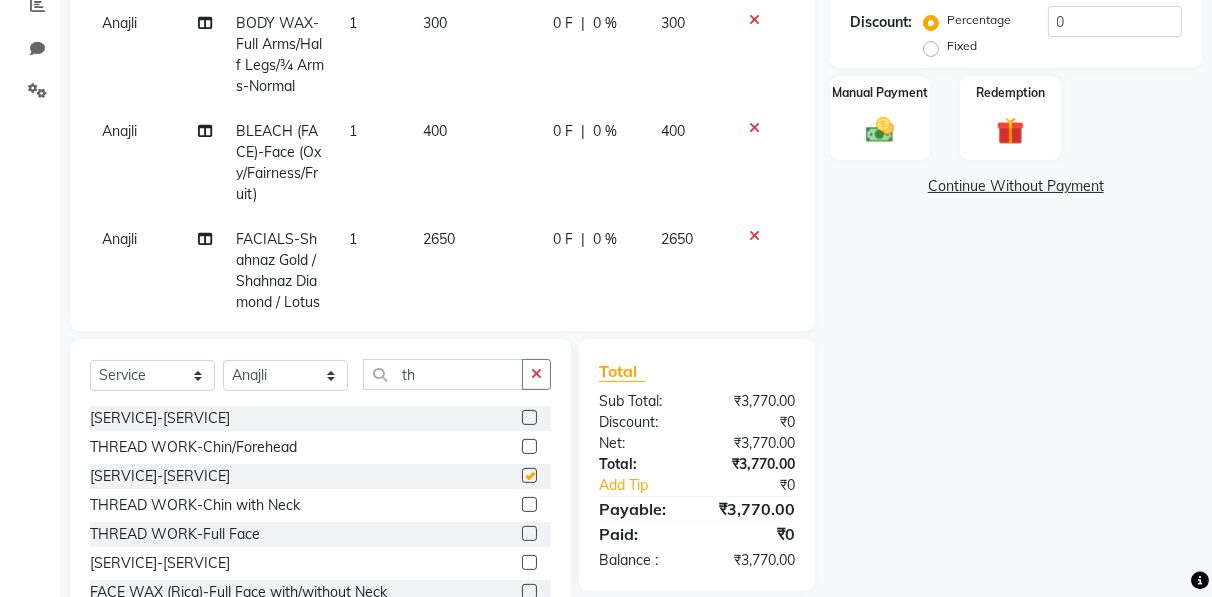 checkbox on "false" 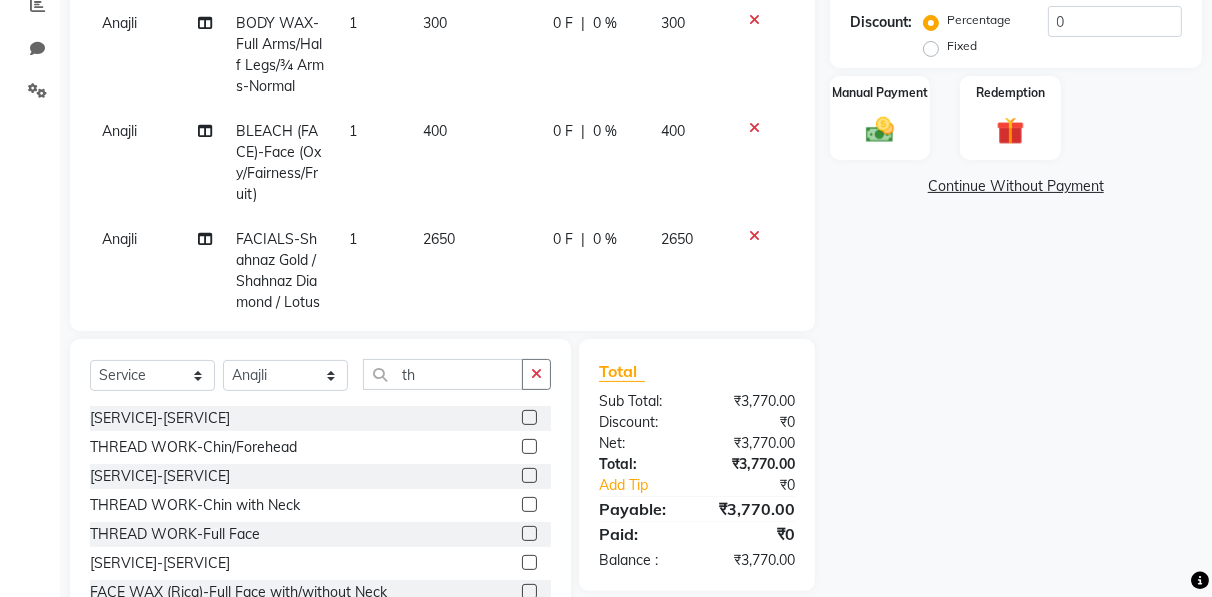 scroll, scrollTop: 257, scrollLeft: 0, axis: vertical 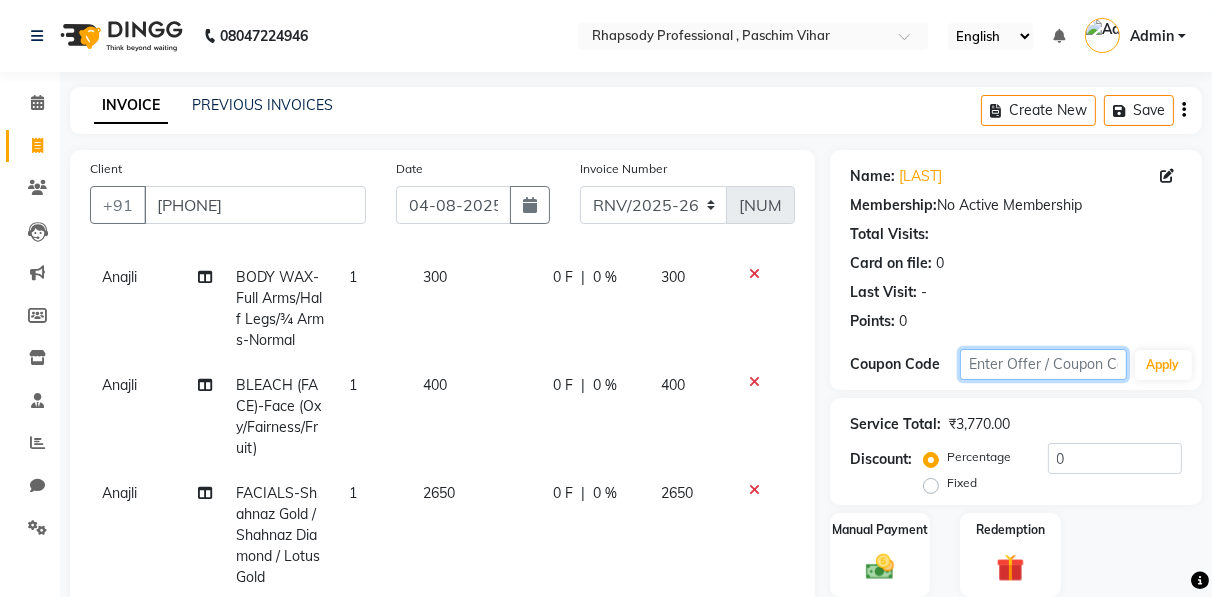 click 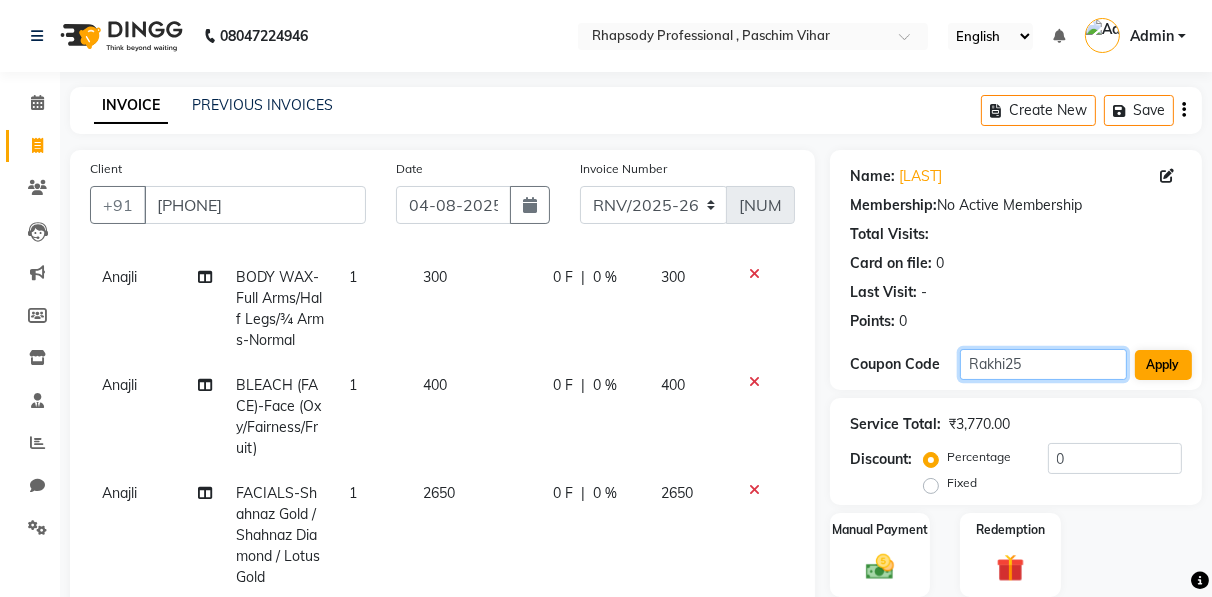 type on "Rakhi25" 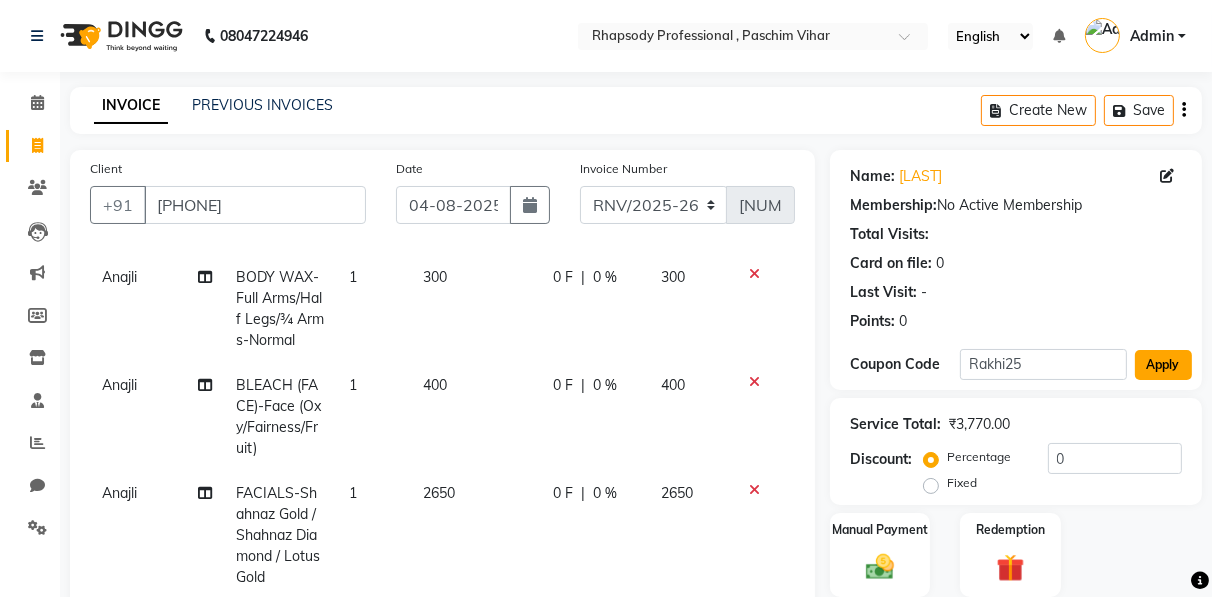 click on "Apply" 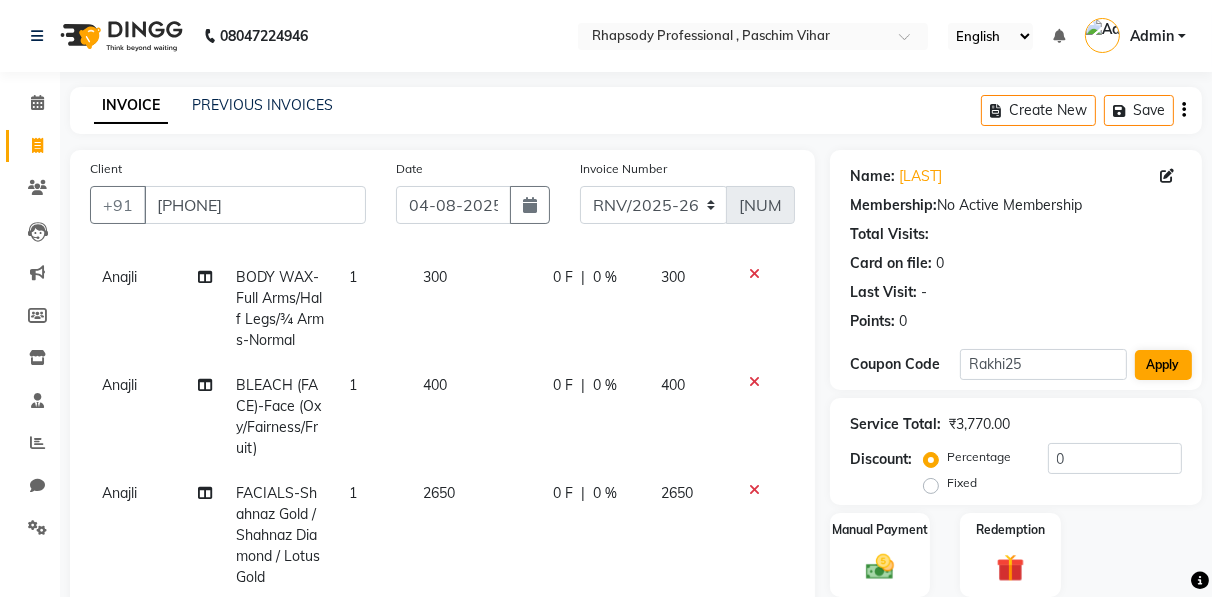 type on "25" 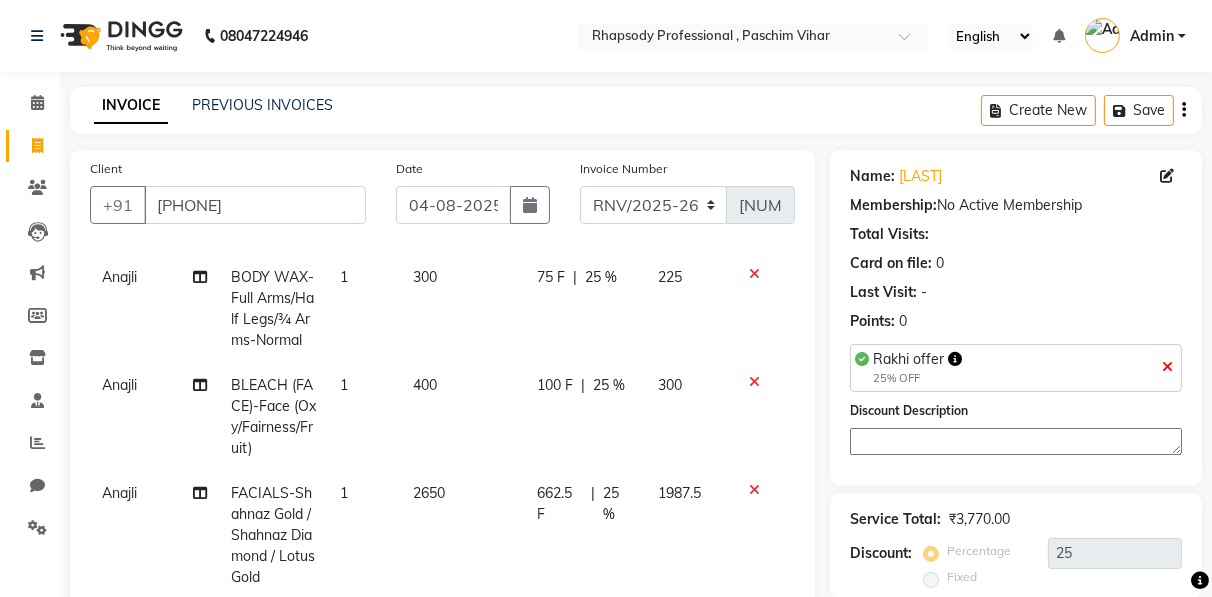 scroll, scrollTop: 503, scrollLeft: 0, axis: vertical 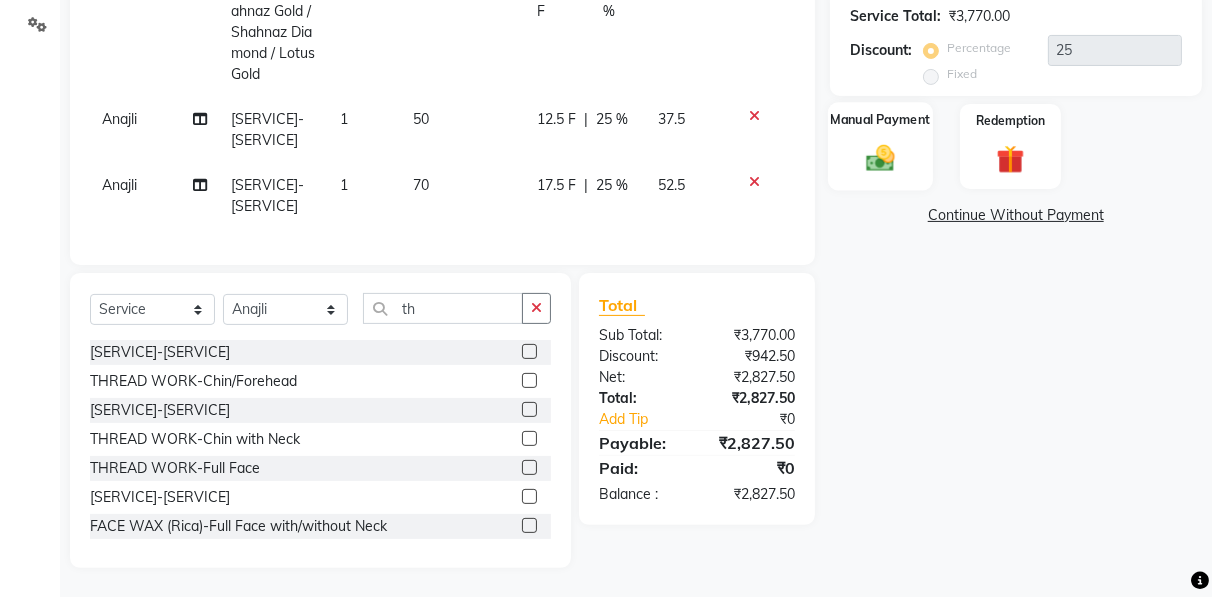 click 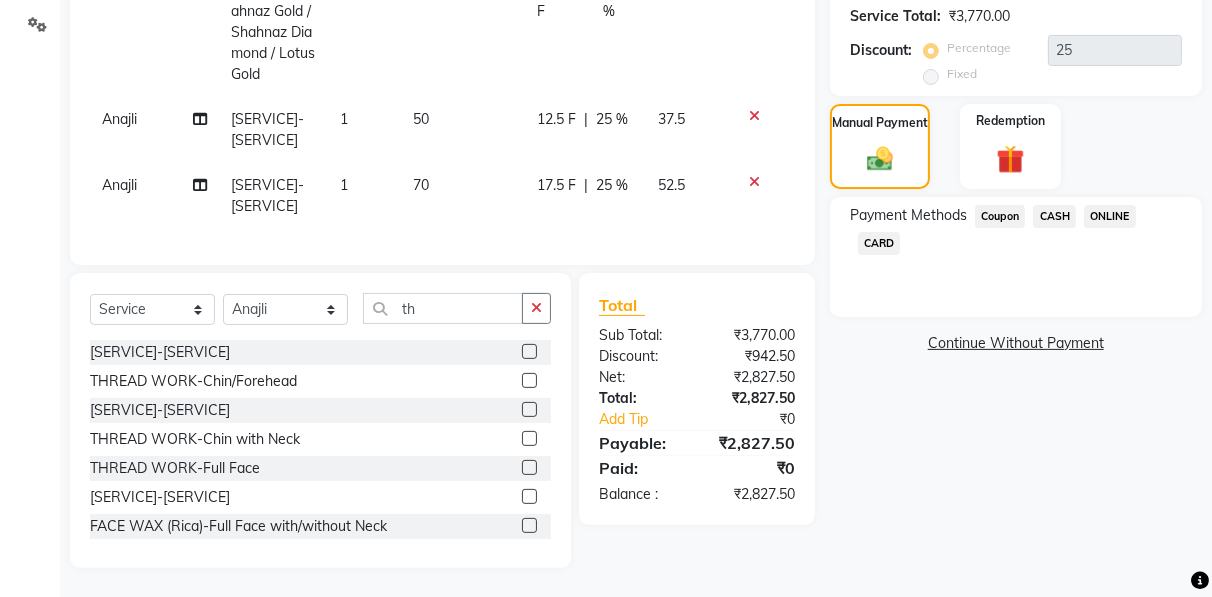 click on "CASH" 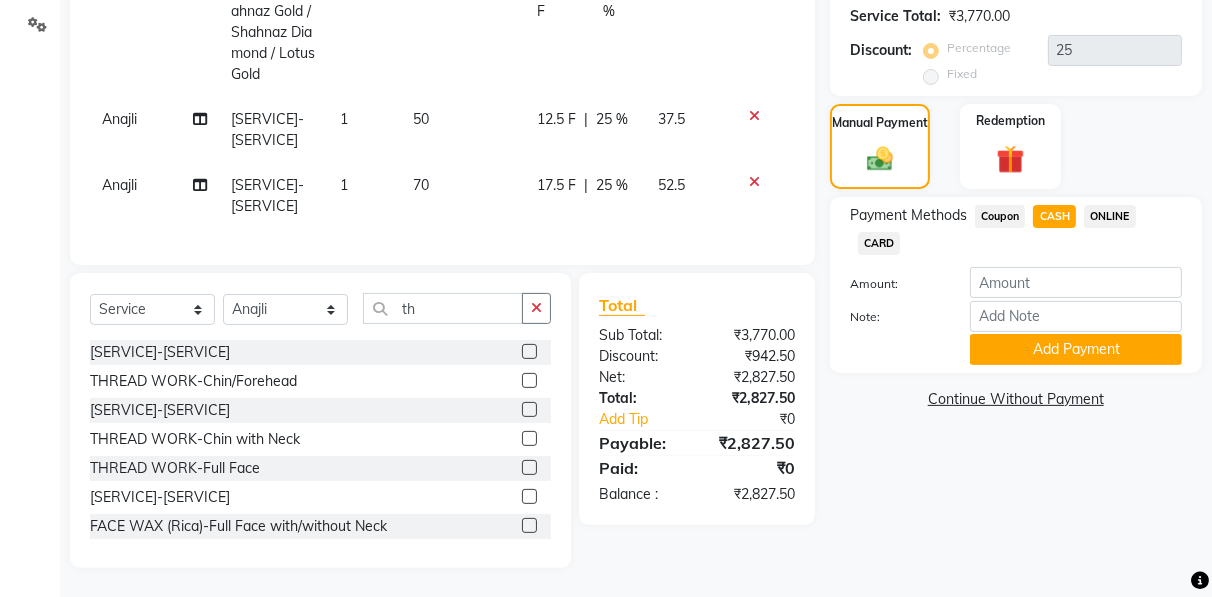 scroll, scrollTop: 0, scrollLeft: 0, axis: both 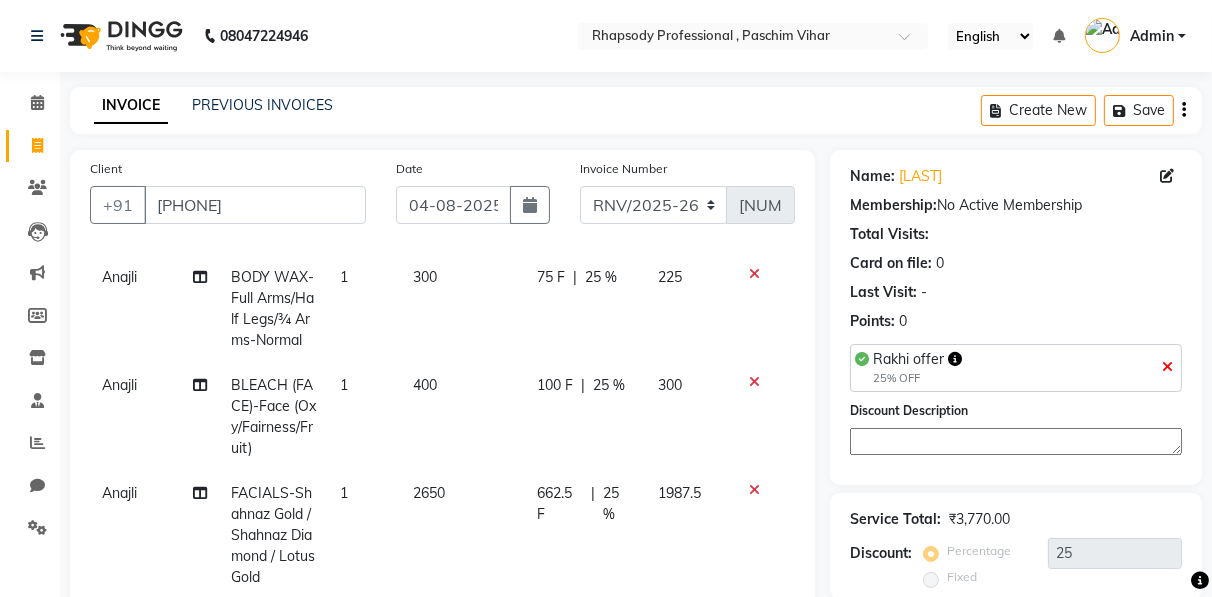 click 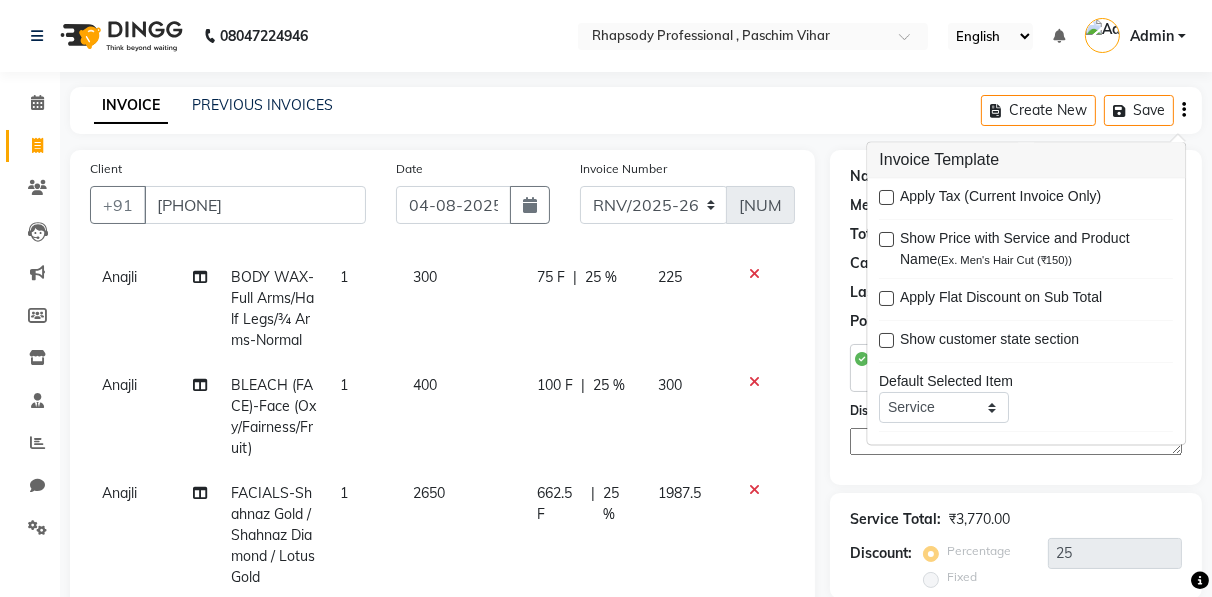 scroll, scrollTop: 503, scrollLeft: 0, axis: vertical 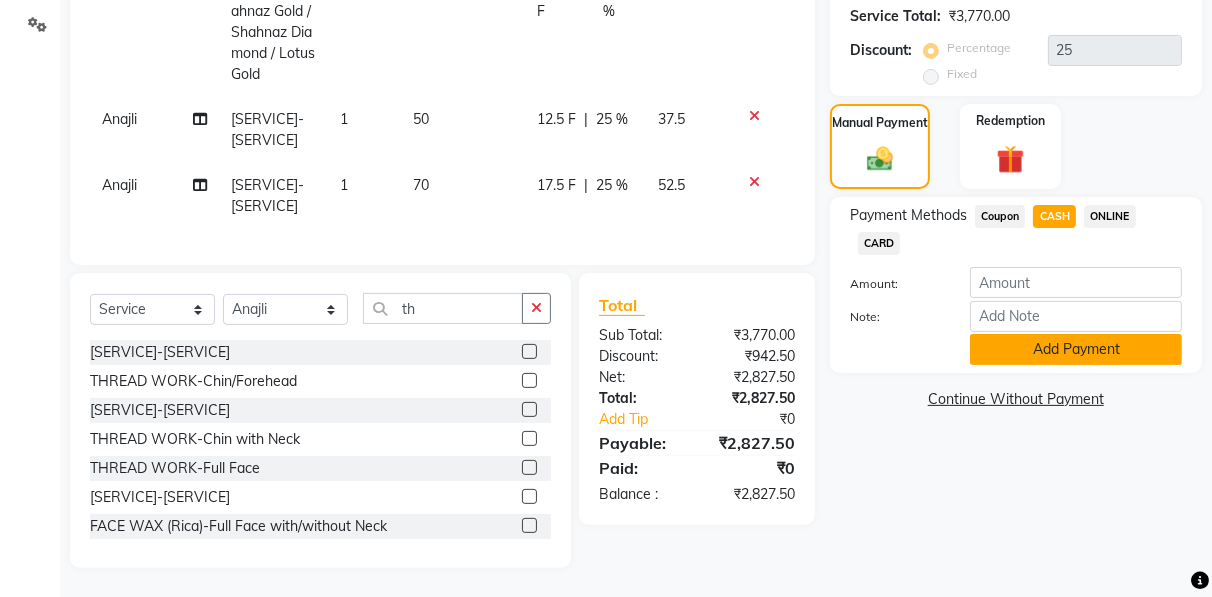 click on "Add Payment" 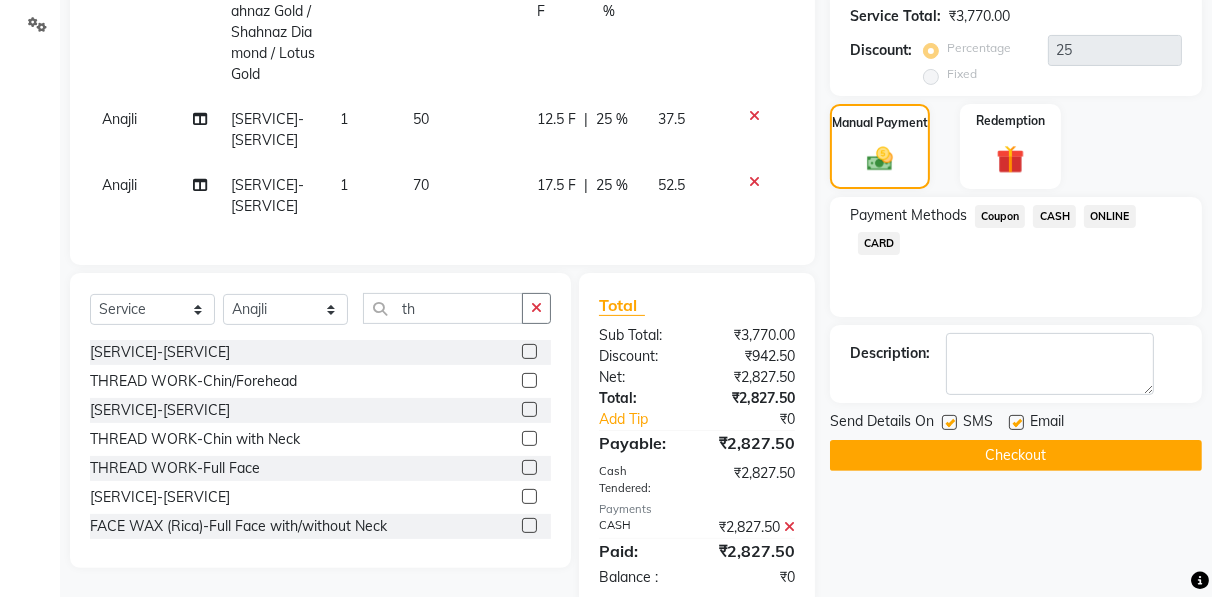 click on "Checkout" 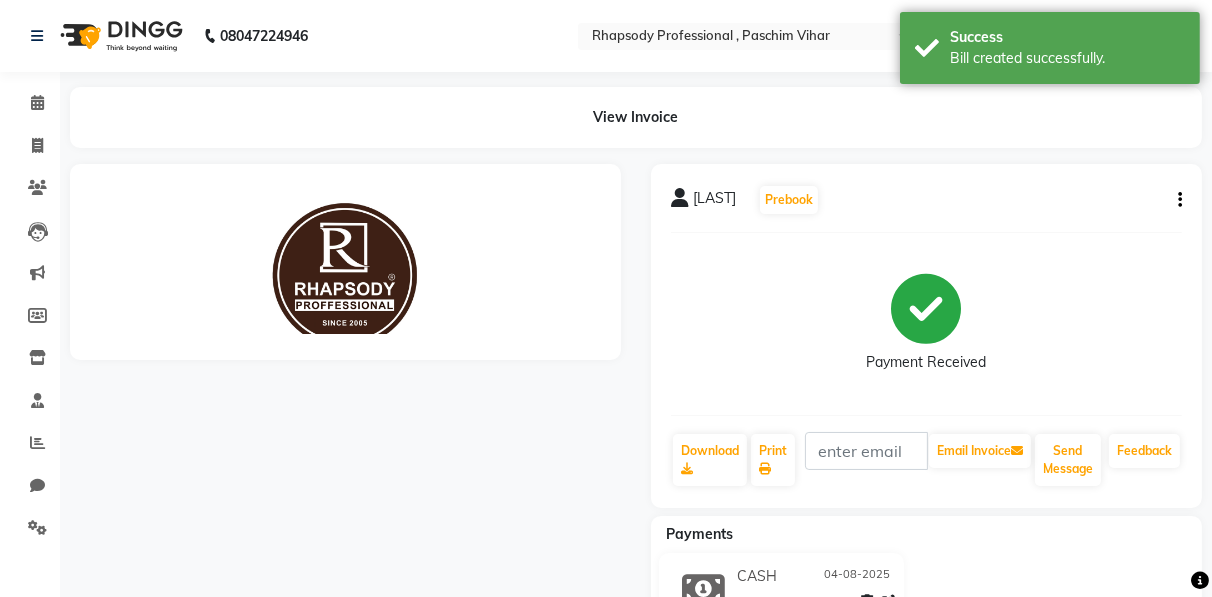 scroll, scrollTop: 0, scrollLeft: 0, axis: both 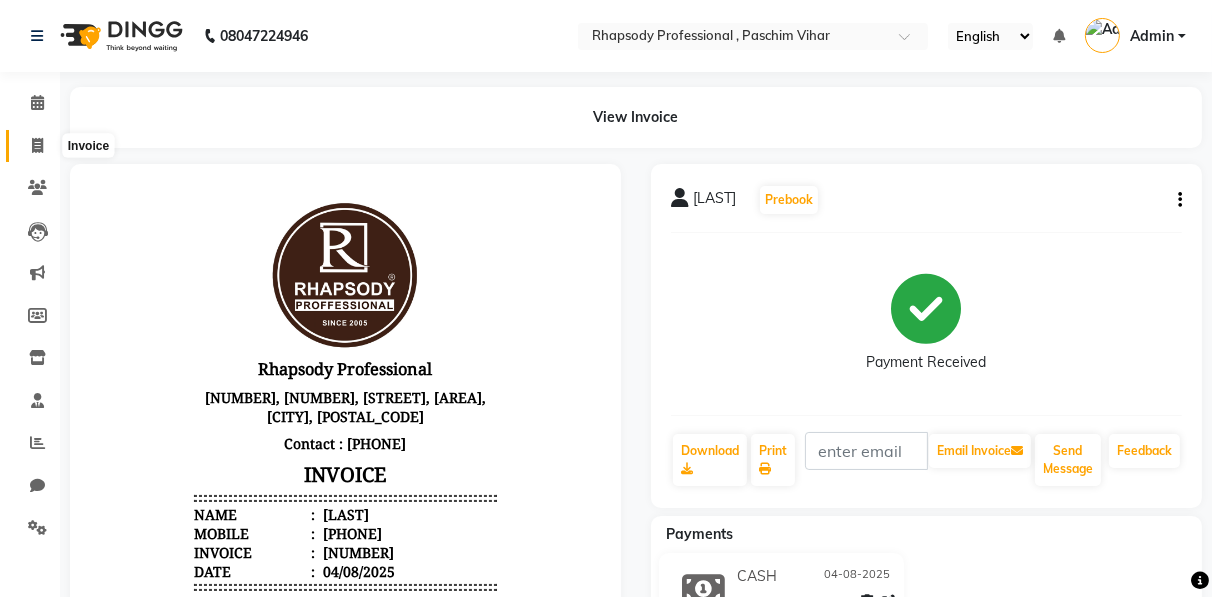 click 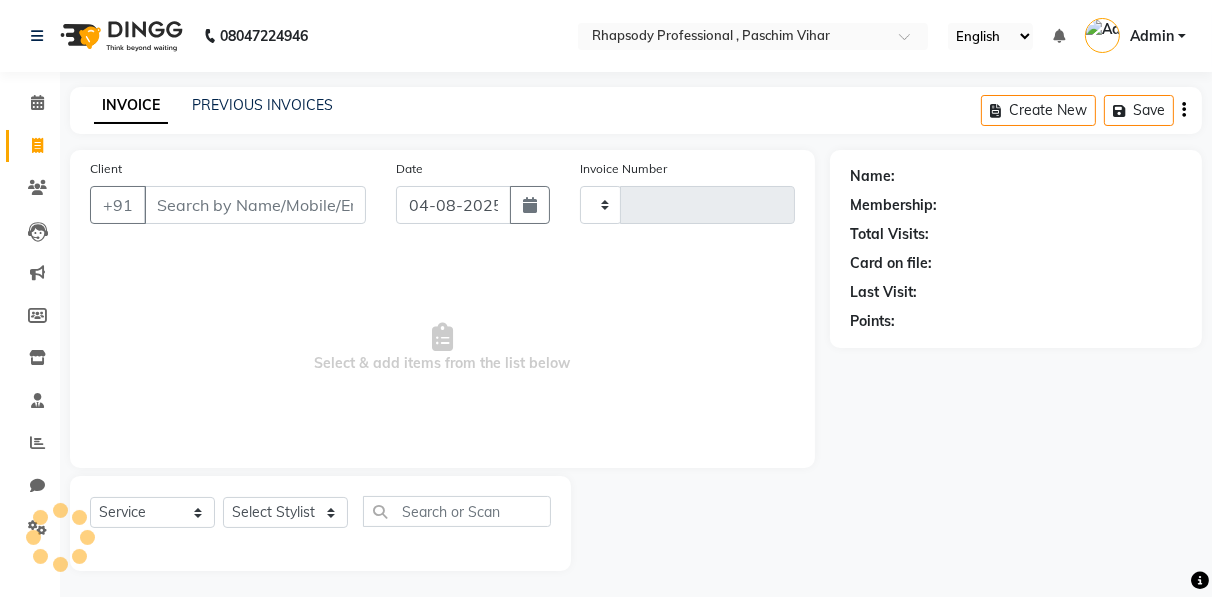 scroll, scrollTop: 3, scrollLeft: 0, axis: vertical 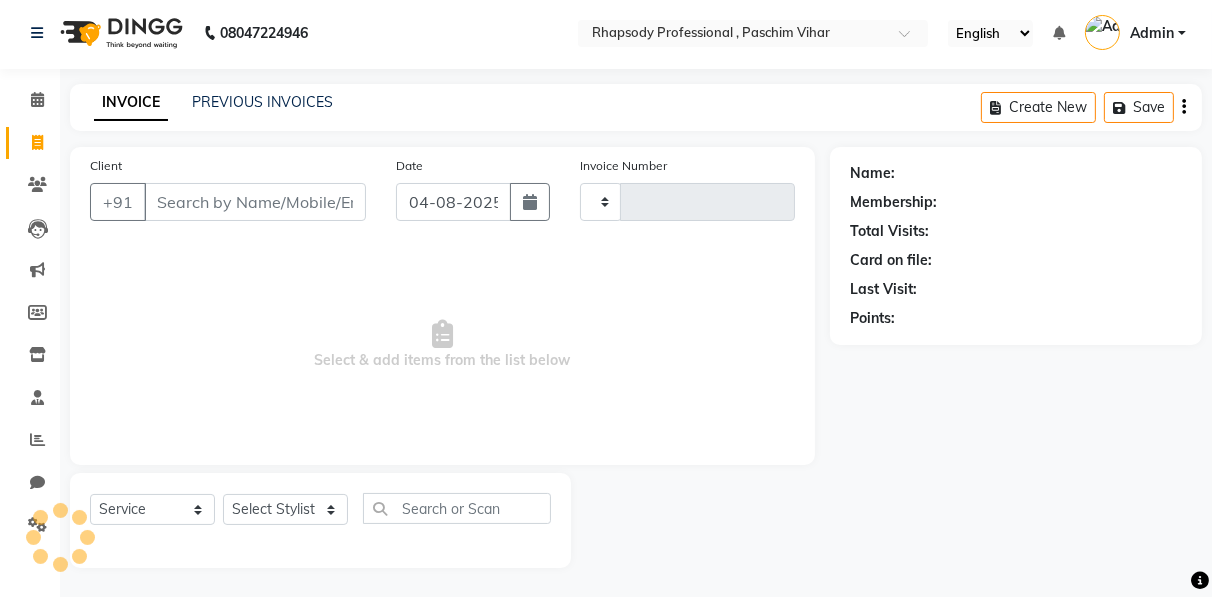 type on "[NUMBER]" 